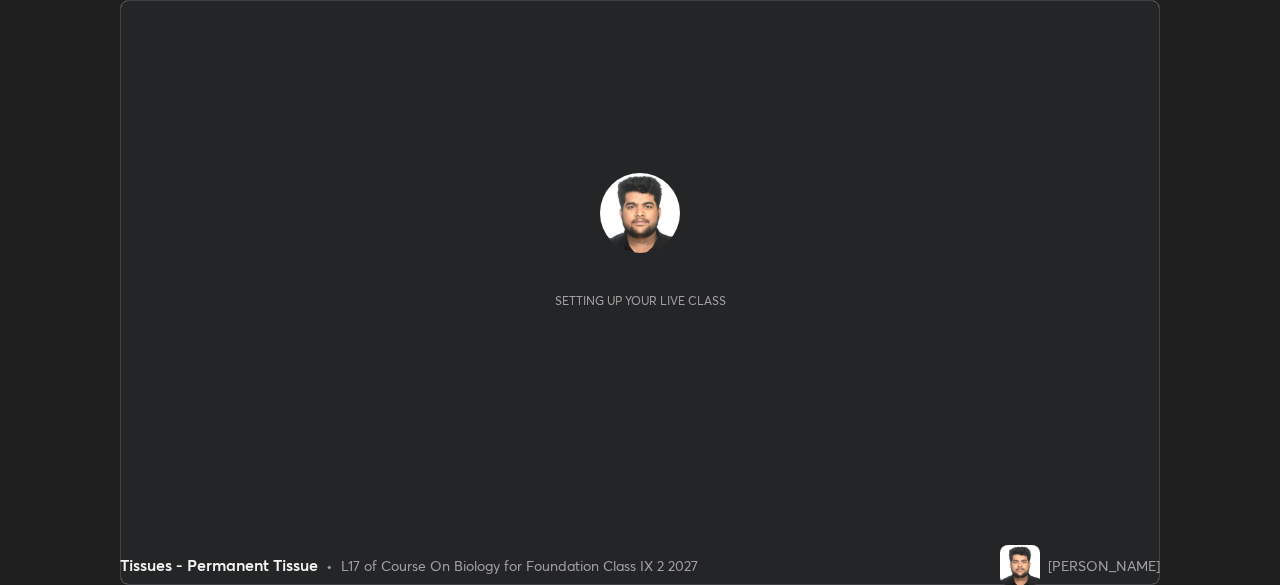 scroll, scrollTop: 0, scrollLeft: 0, axis: both 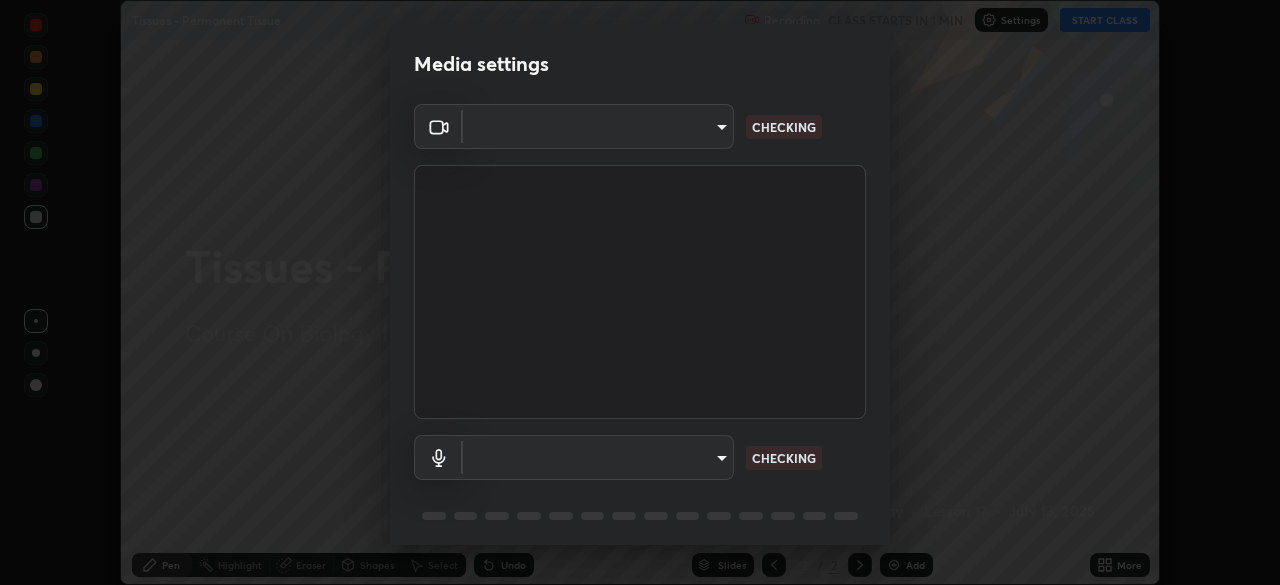 type on "5204e49b19dfb47b934bd0def1c8e1a00b2014265d57ee16b47da032bff83a8c" 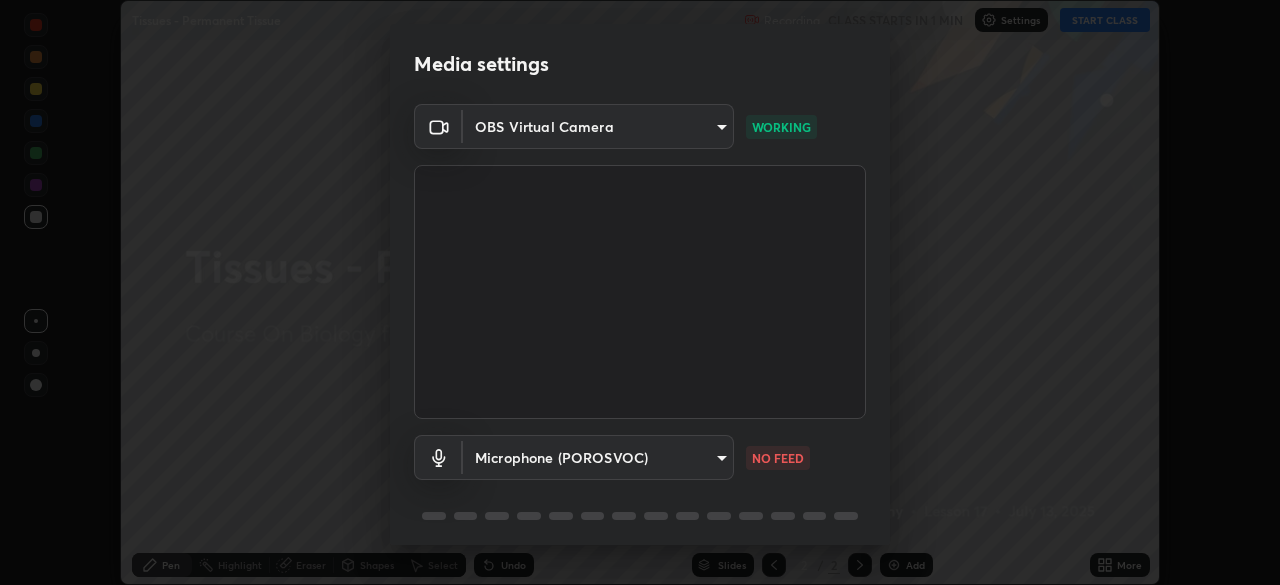 click on "Erase all Tissues - Permanent Tissue Recording CLASS STARTS IN 1 MIN Settings START CLASS Setting up your live class Tissues - Permanent Tissue • L17 of Course On Biology for Foundation Class IX 2 2027 [PERSON_NAME] Pen Highlight Eraser Shapes Select Undo Slides 2 / 2 Add More No doubts shared Encourage your learners to ask a doubt for better clarity Report an issue Reason for reporting Buffering Chat not working Audio - Video sync issue Educator video quality low ​ Attach an image Report Media settings OBS Virtual Camera 5204e49b19dfb47b934bd0def1c8e1a00b2014265d57ee16b47da032bff83a8c WORKING Microphone (POROSVOC) b0693be84afa50a1e3f105d64c464cb7d05fa4de6935e6cff49ed1a0b1726d22 NO FEED 1 / 5 Next" at bounding box center (640, 292) 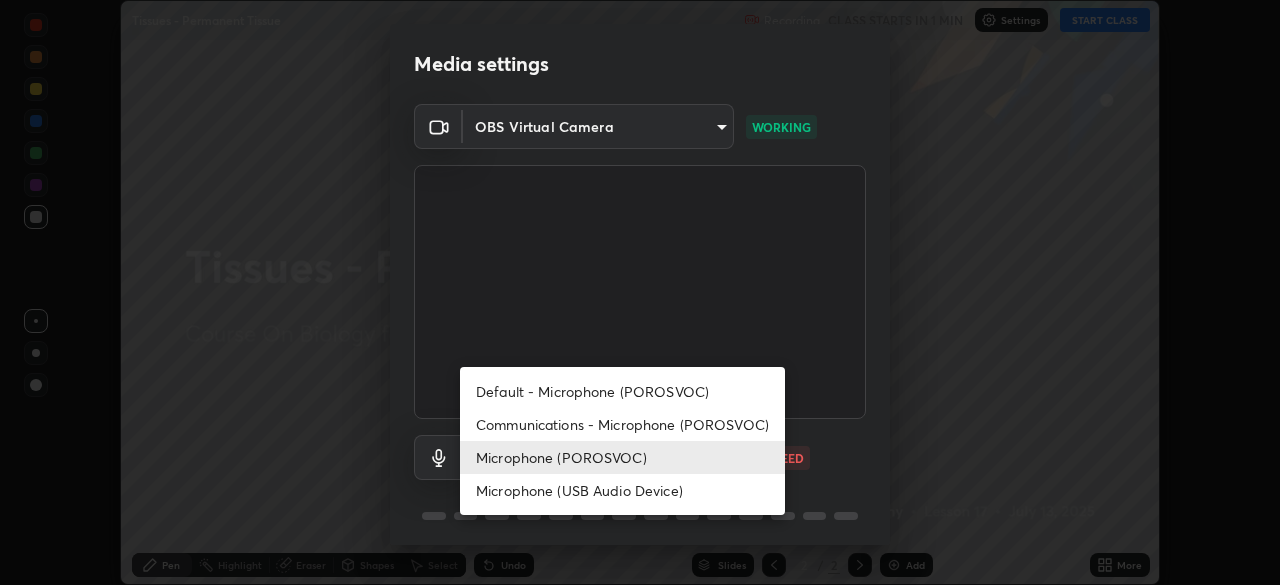click on "Communications - Microphone (POROSVOC)" at bounding box center (622, 424) 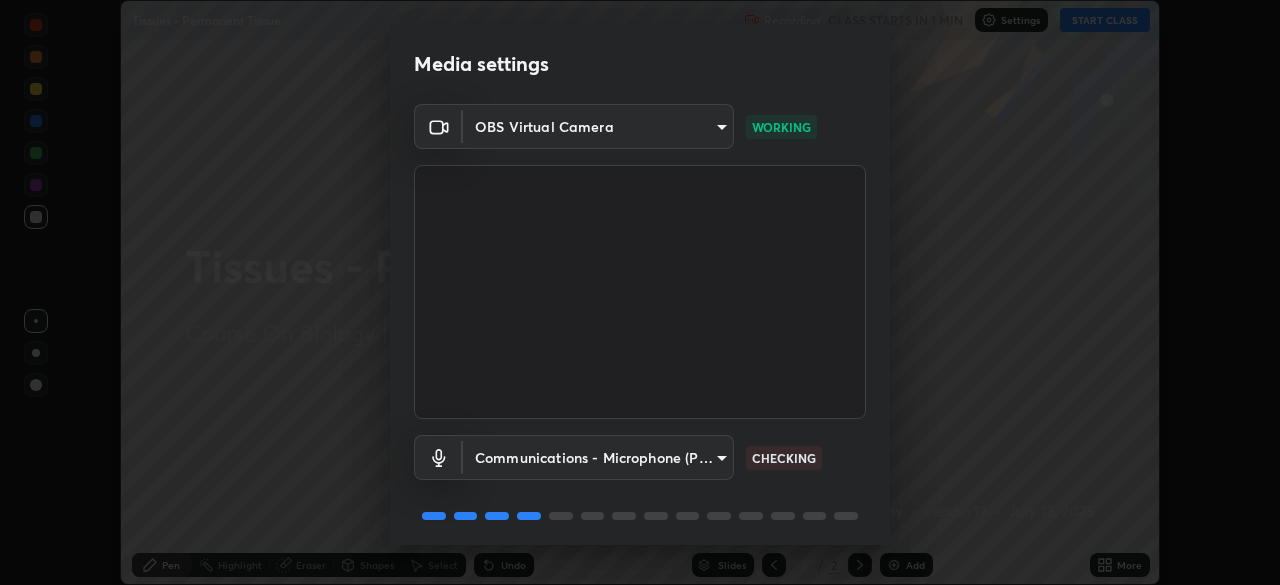 scroll, scrollTop: 71, scrollLeft: 0, axis: vertical 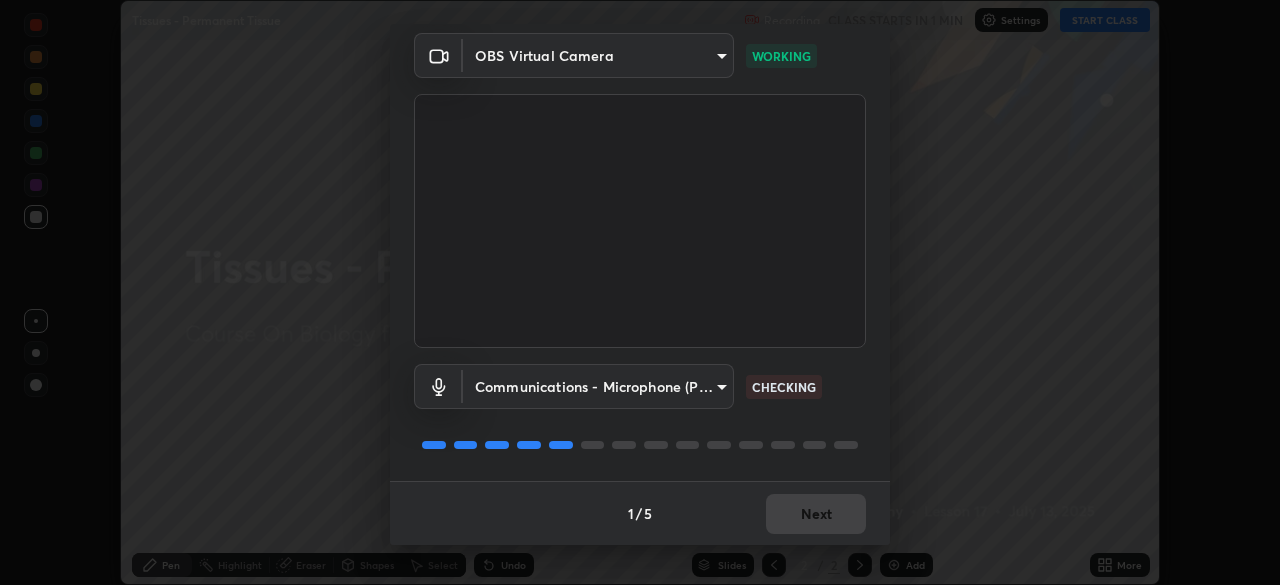 click on "1 / 5 Next" at bounding box center (640, 513) 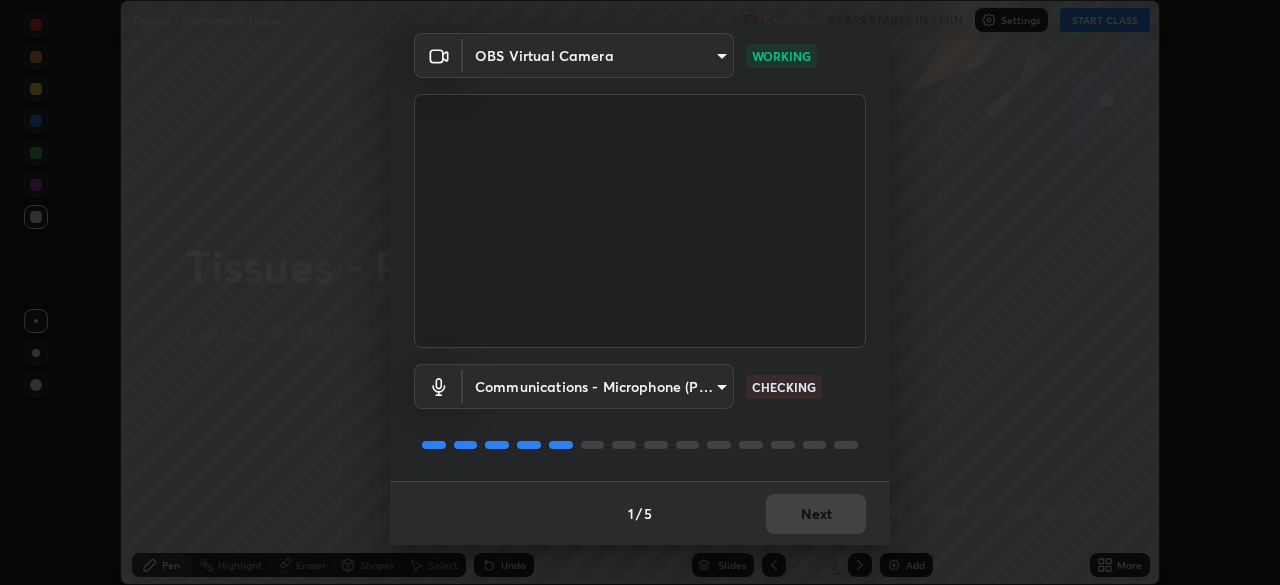 click on "1 / 5 Next" at bounding box center (640, 513) 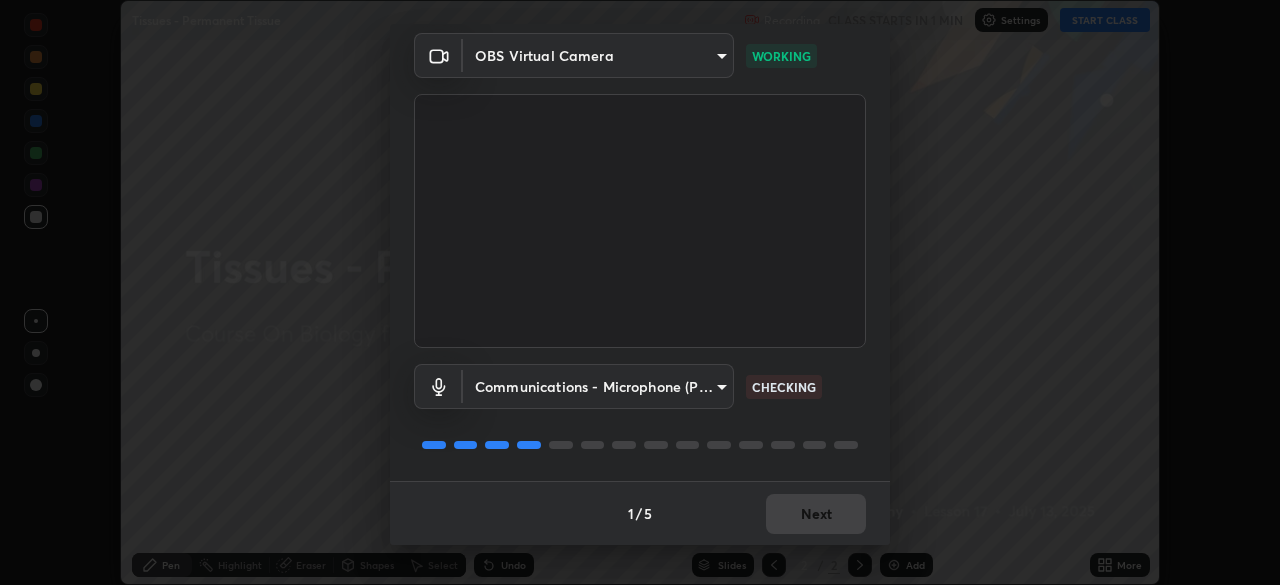 click on "1 / 5 Next" at bounding box center [640, 513] 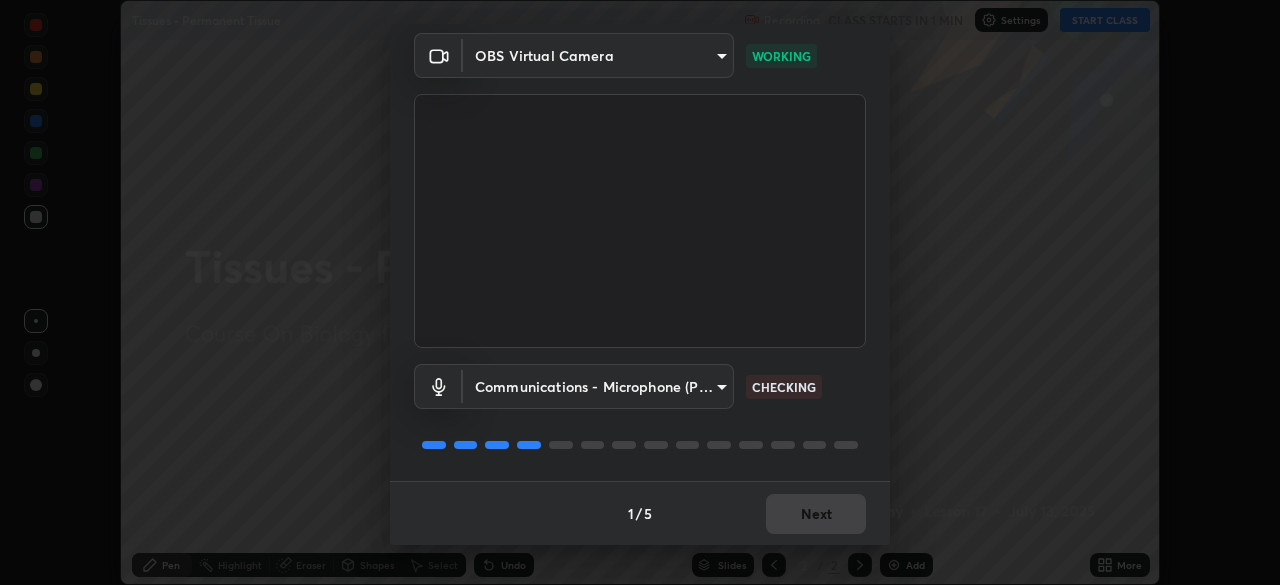 scroll, scrollTop: 0, scrollLeft: 0, axis: both 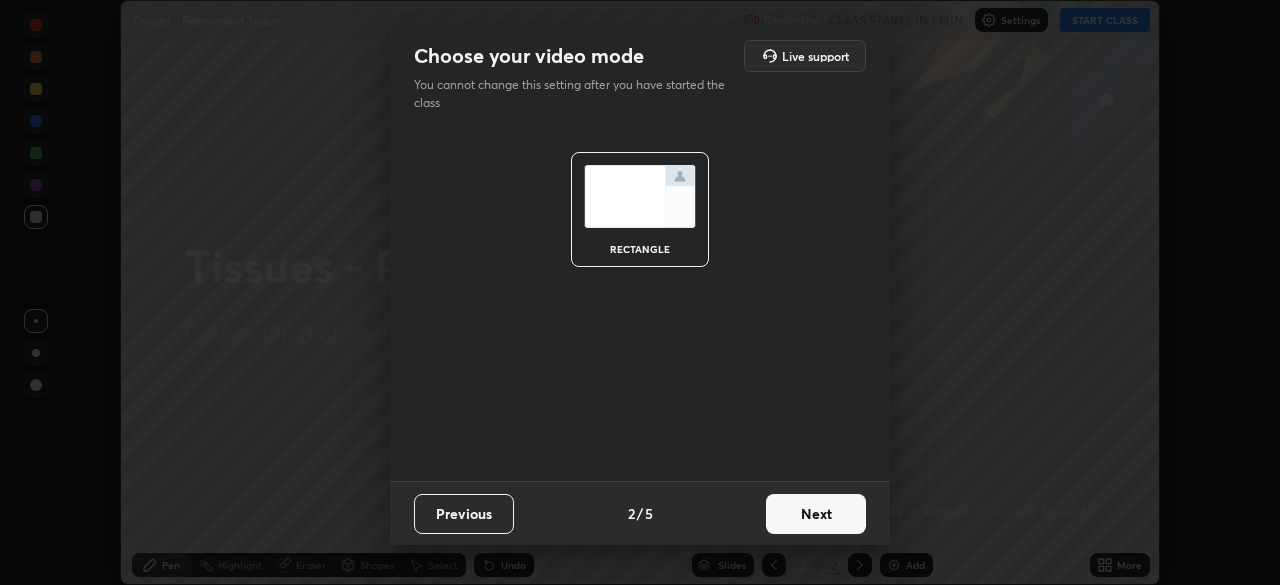 click on "Next" at bounding box center (816, 514) 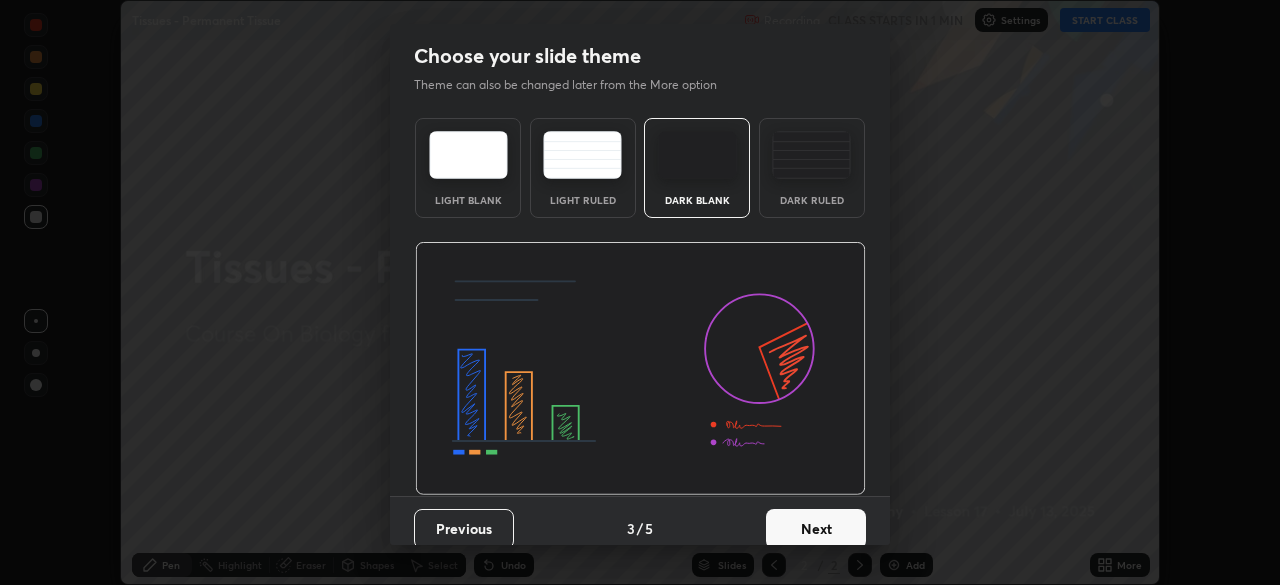 click on "Next" at bounding box center [816, 529] 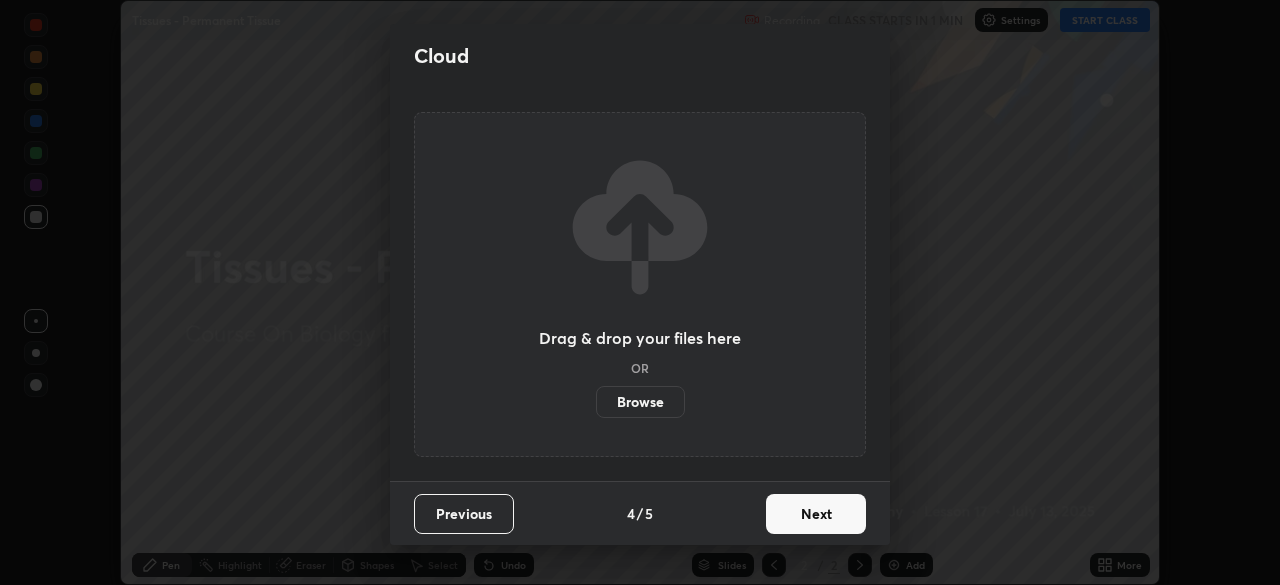 click on "Next" at bounding box center [816, 514] 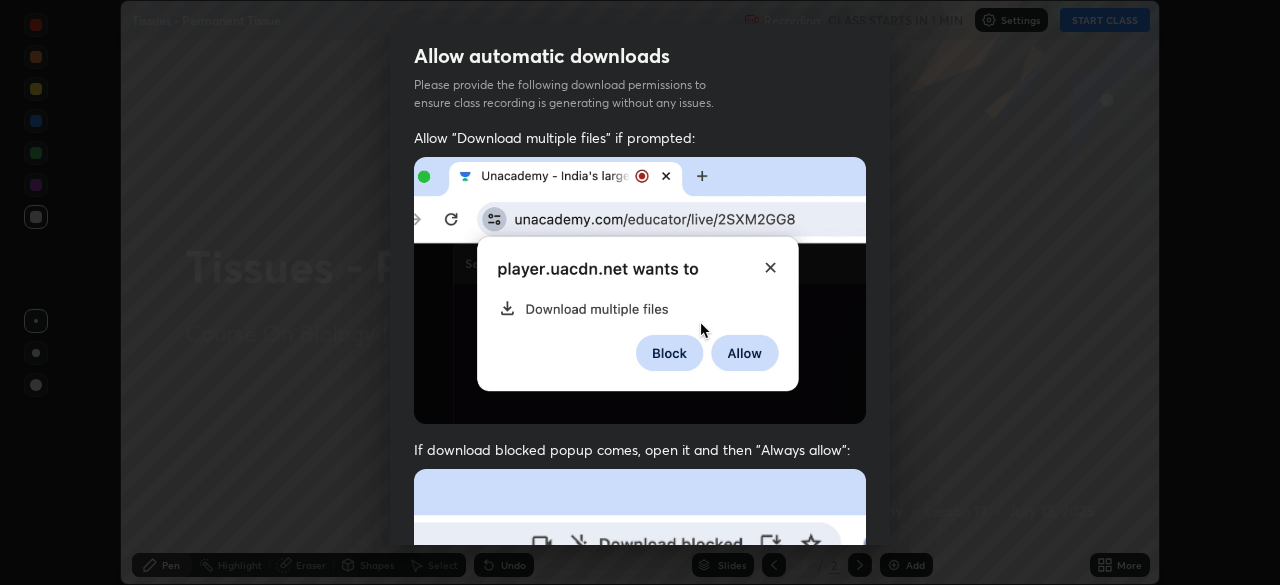click on "Allow "Download multiple files" if prompted: If download blocked popup comes, open it and then "Always allow": I agree that if I don't provide required permissions, class recording will not be generated" at bounding box center [640, 549] 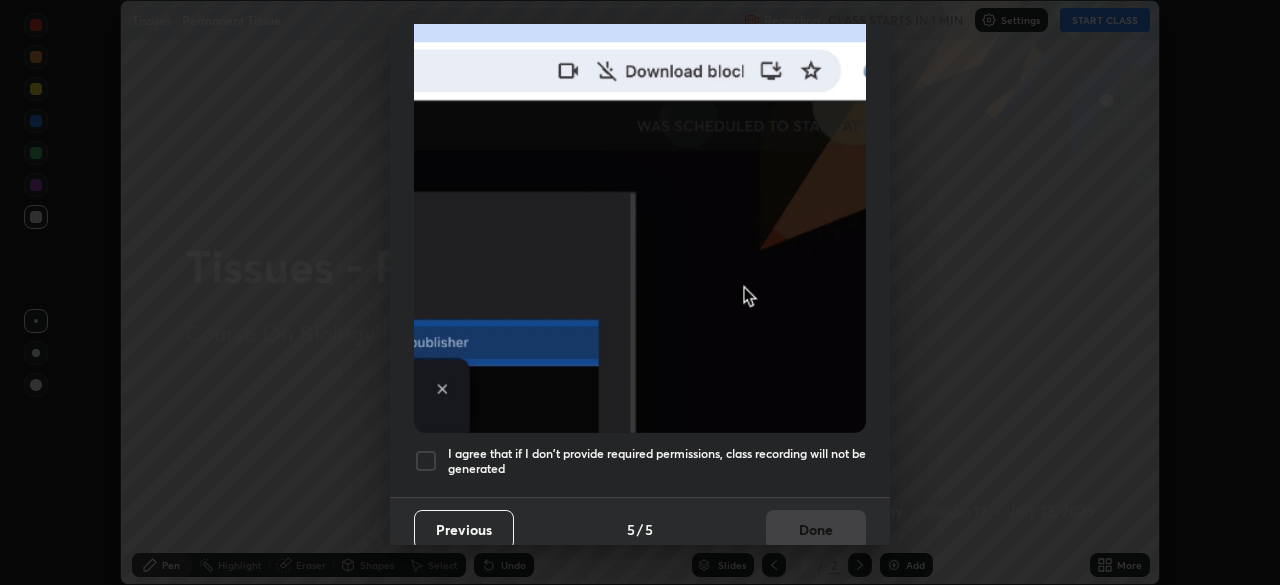scroll, scrollTop: 479, scrollLeft: 0, axis: vertical 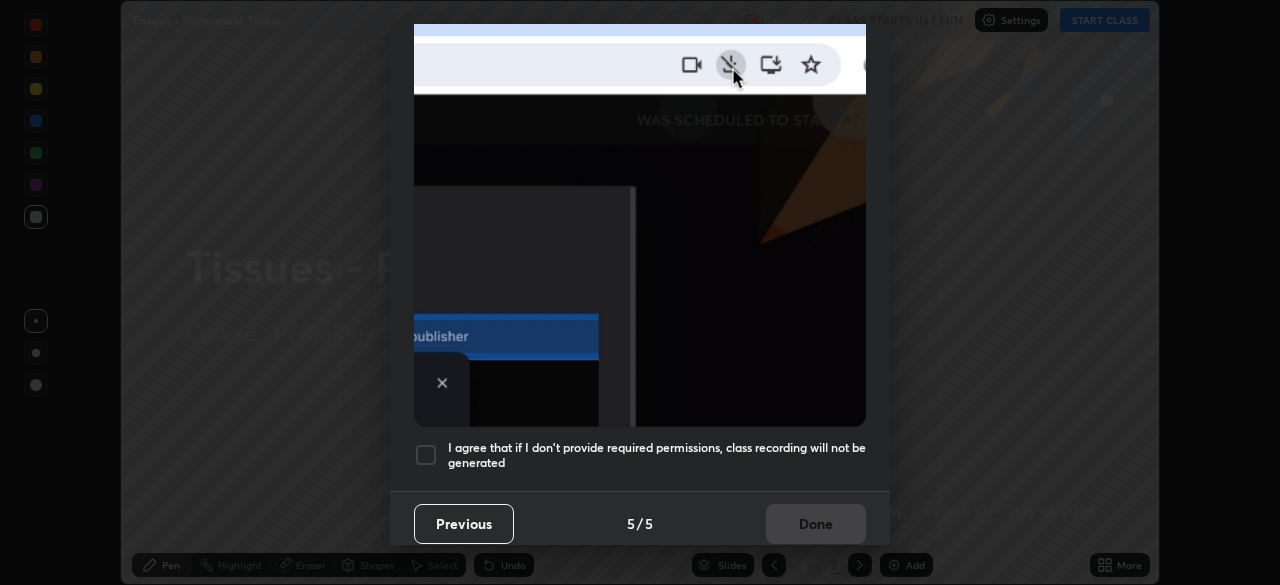 click on "Previous" at bounding box center [464, 524] 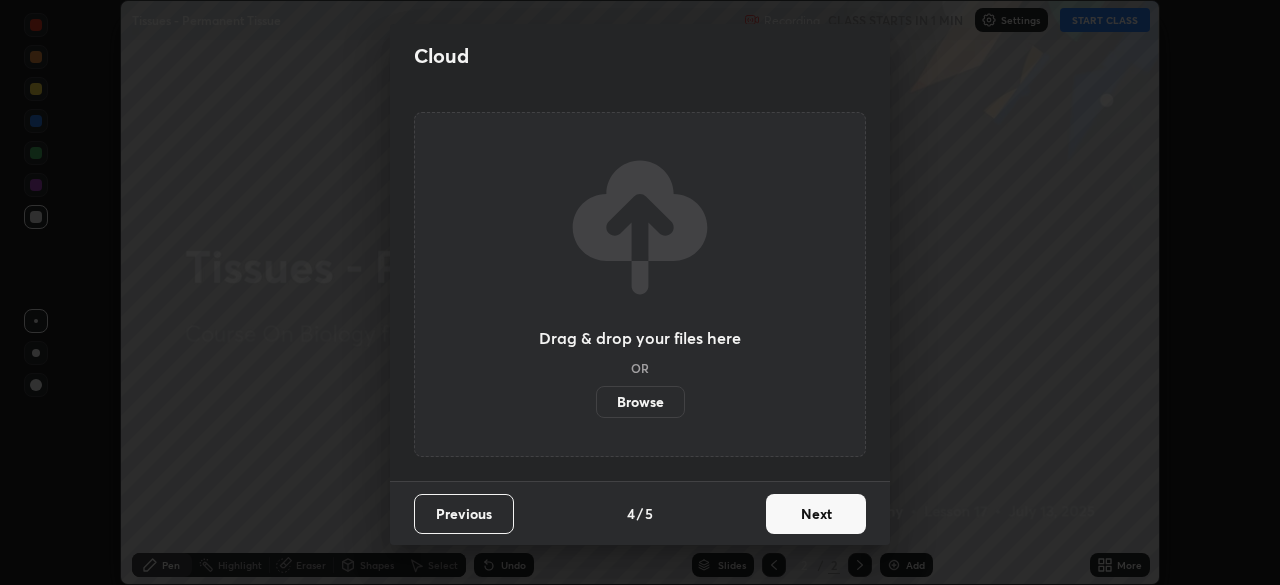 scroll, scrollTop: 0, scrollLeft: 0, axis: both 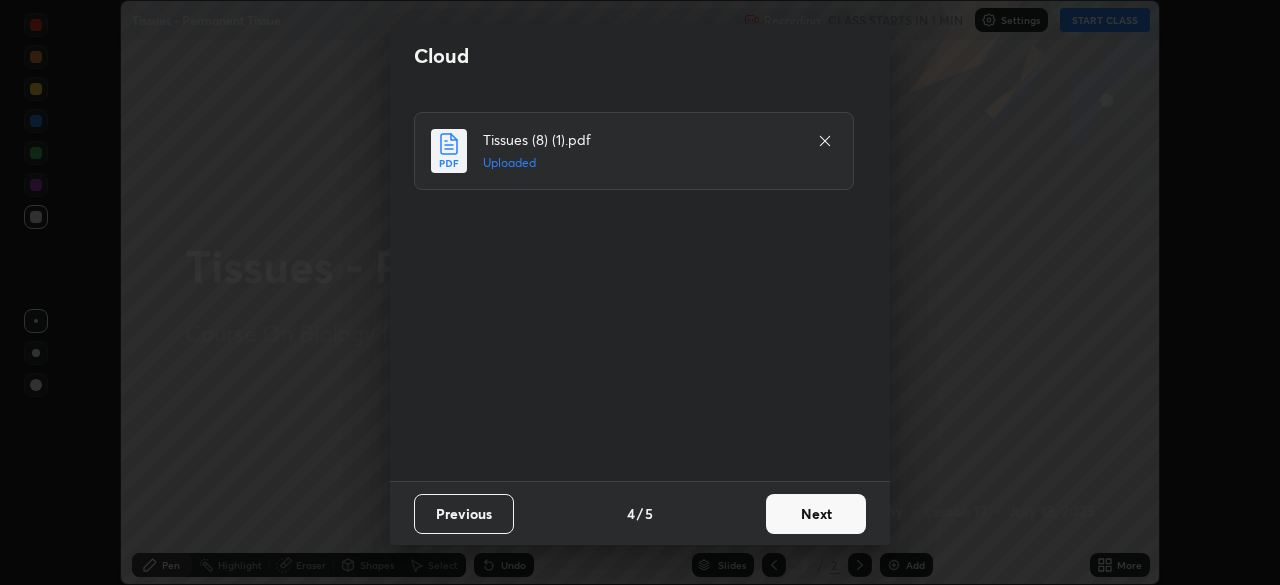 click on "Next" at bounding box center (816, 514) 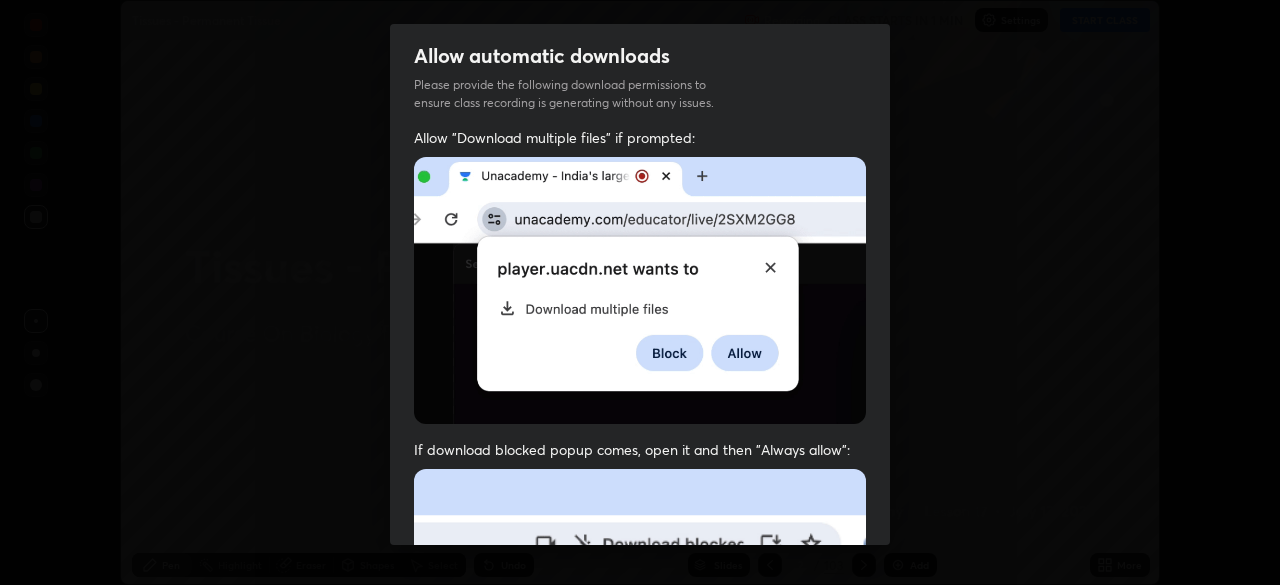 click at bounding box center [640, 687] 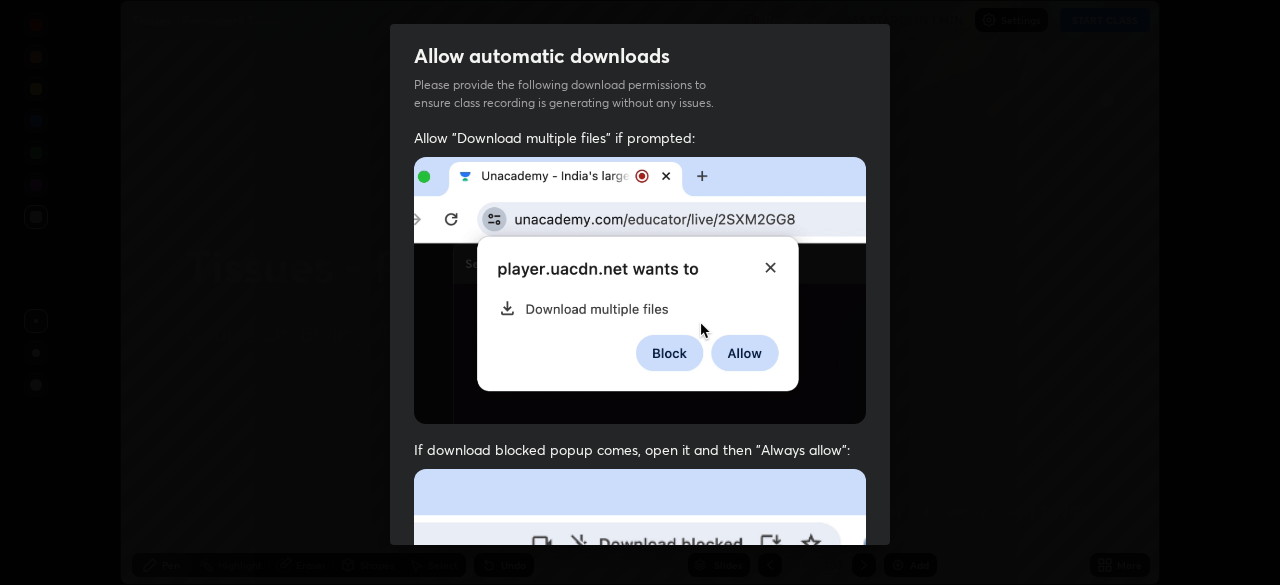 click at bounding box center (640, 687) 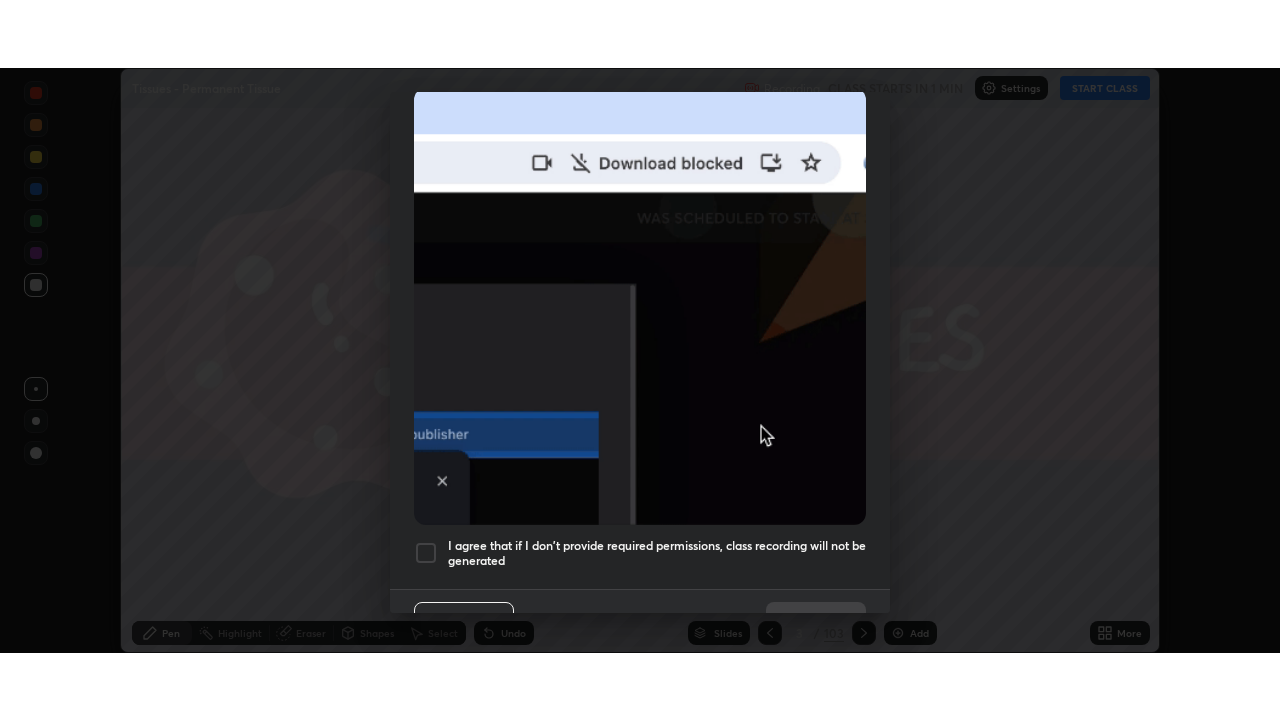 scroll, scrollTop: 479, scrollLeft: 0, axis: vertical 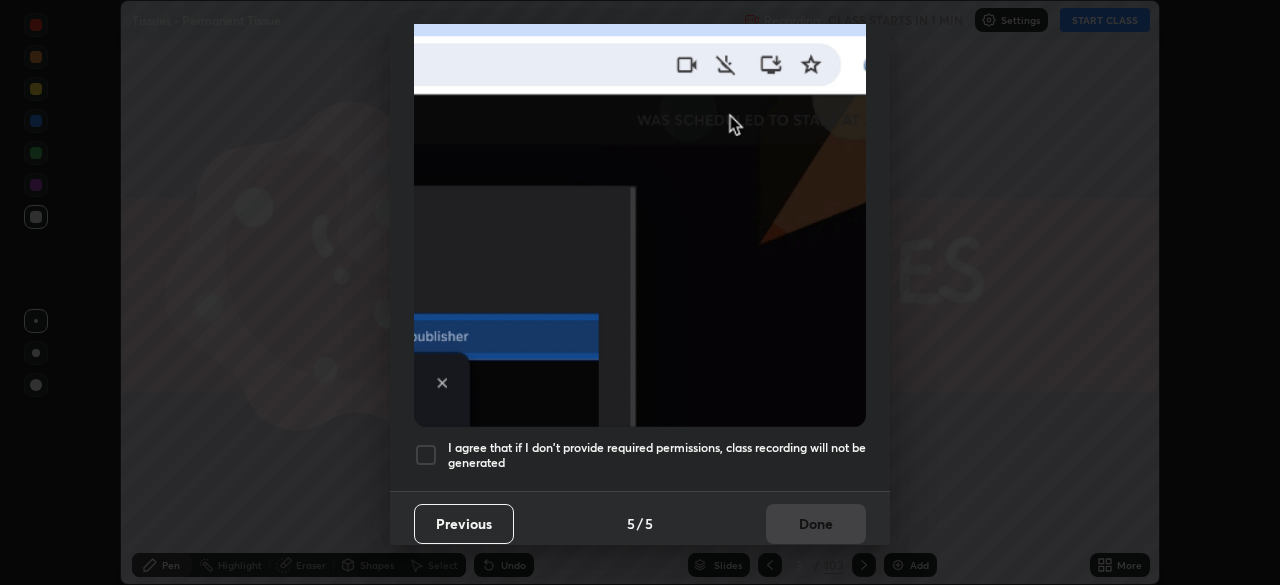 click at bounding box center [426, 455] 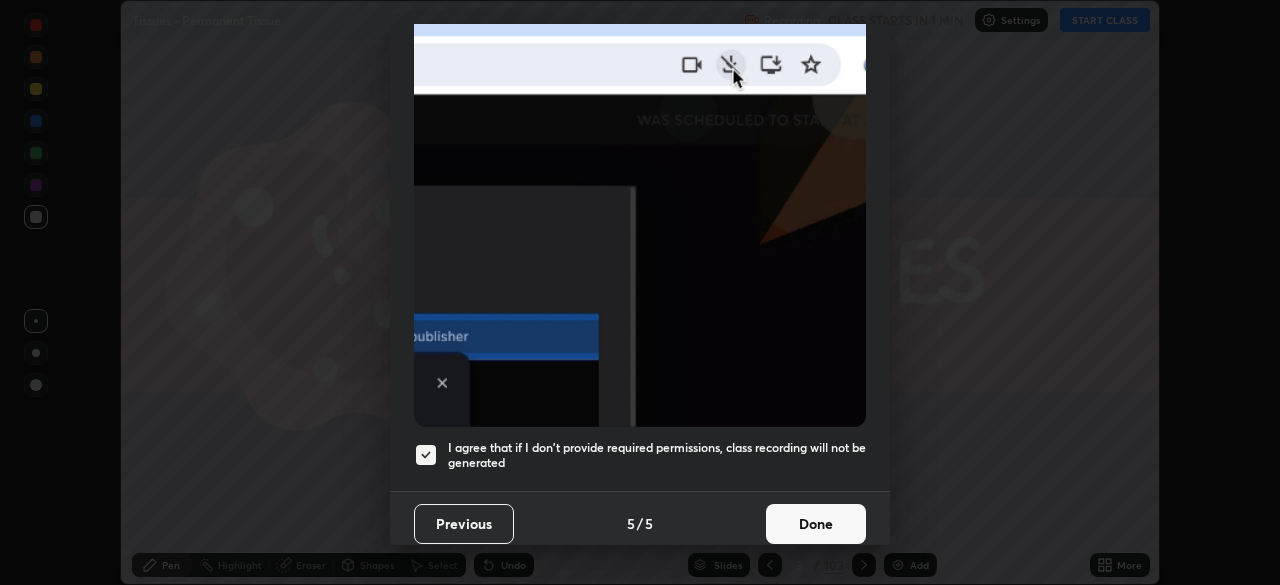 click on "Done" at bounding box center (816, 524) 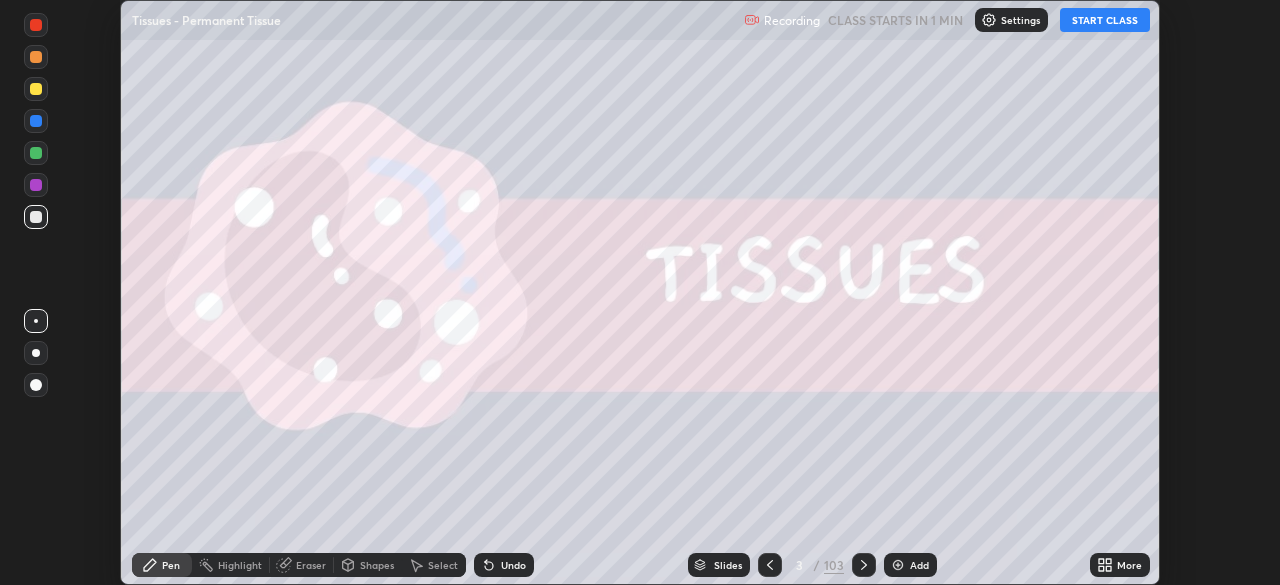 click on "START CLASS" at bounding box center (1105, 20) 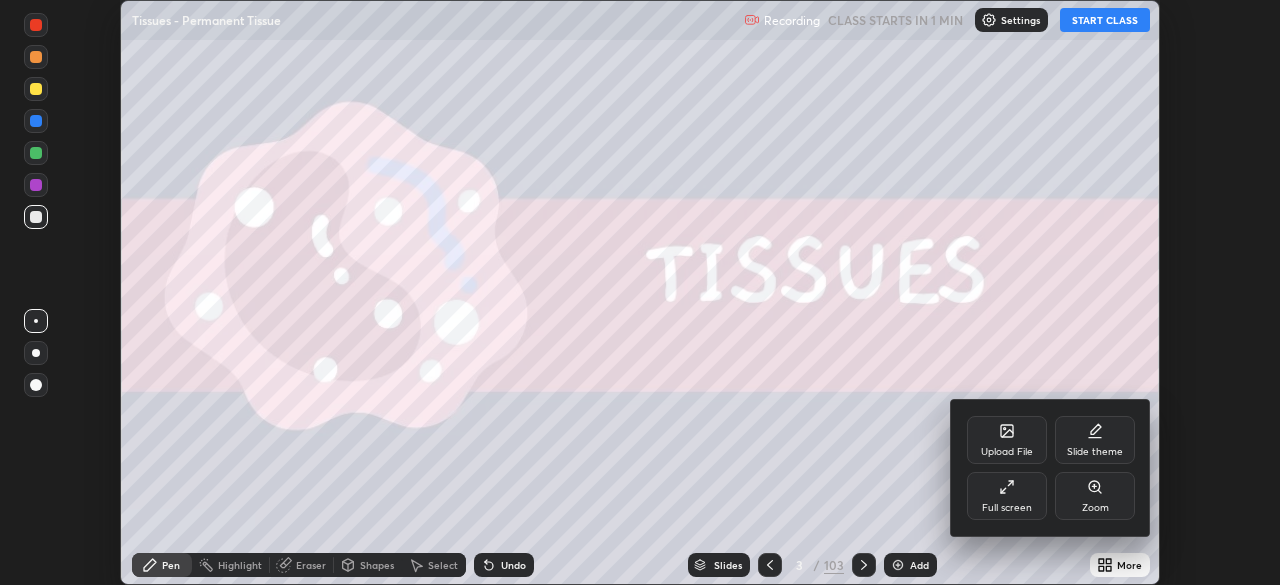 click on "Full screen" at bounding box center [1007, 496] 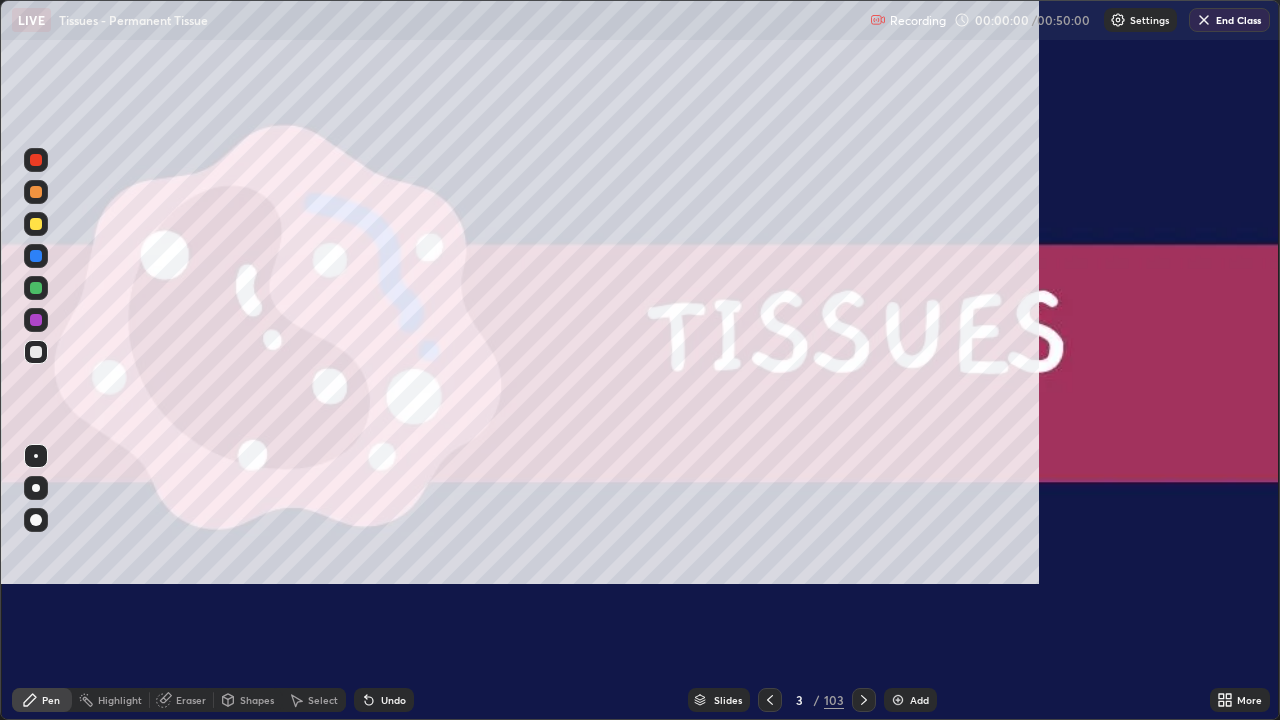 scroll, scrollTop: 99280, scrollLeft: 98720, axis: both 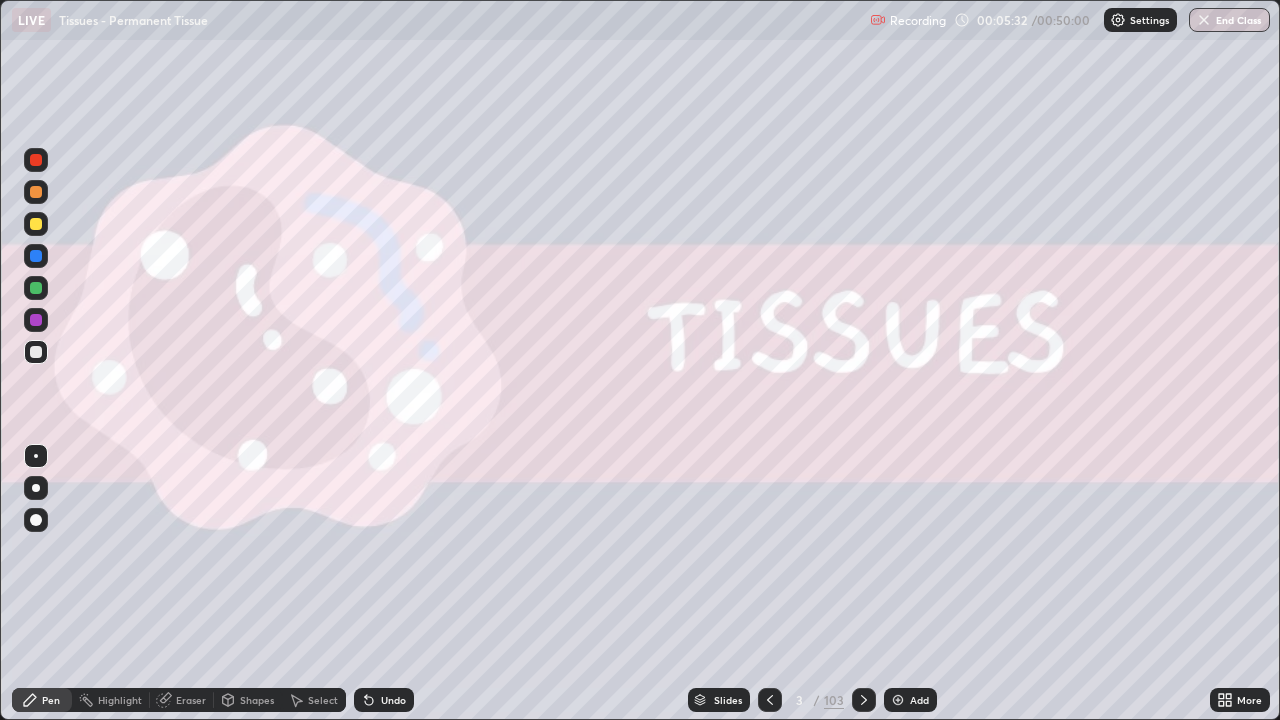 click on "More" at bounding box center [1240, 700] 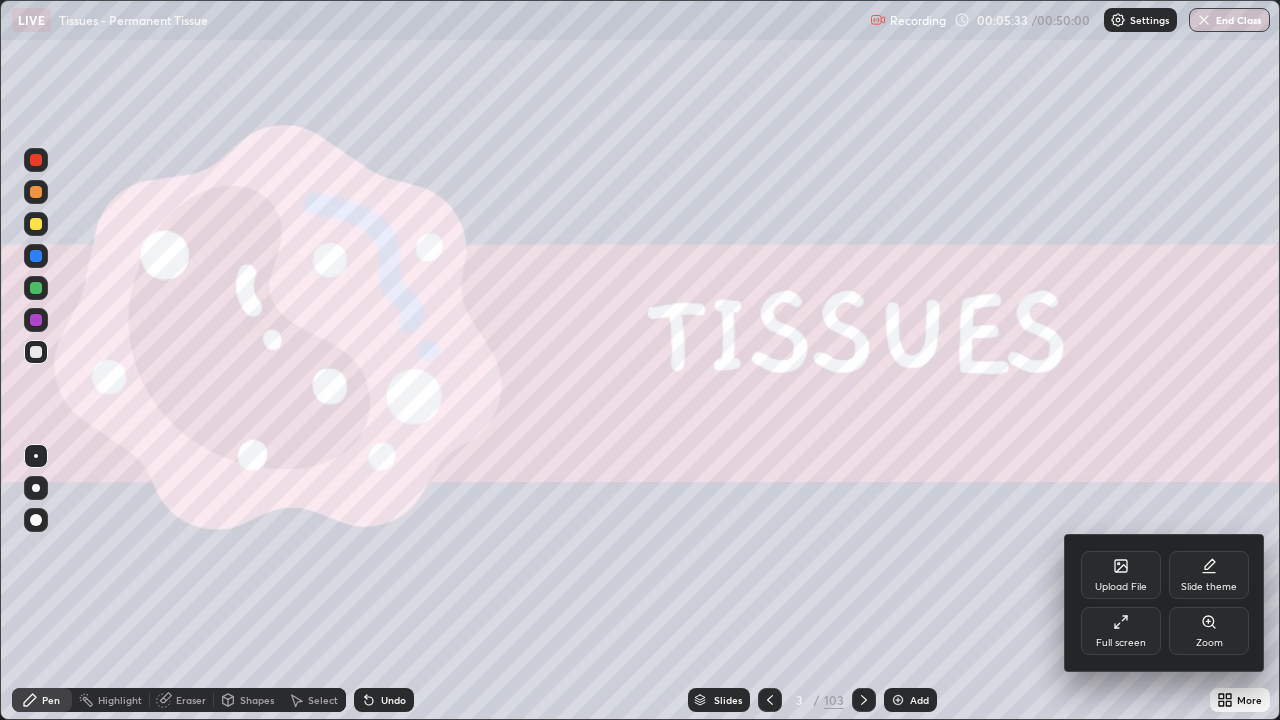 click on "Full screen" at bounding box center (1121, 643) 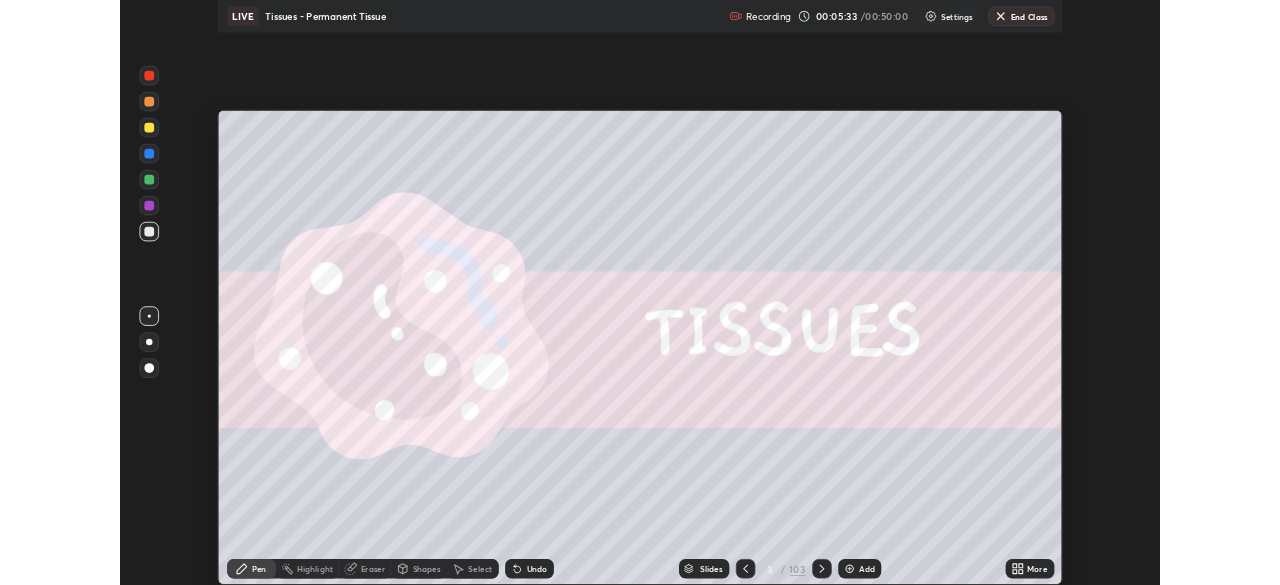 scroll, scrollTop: 585, scrollLeft: 1280, axis: both 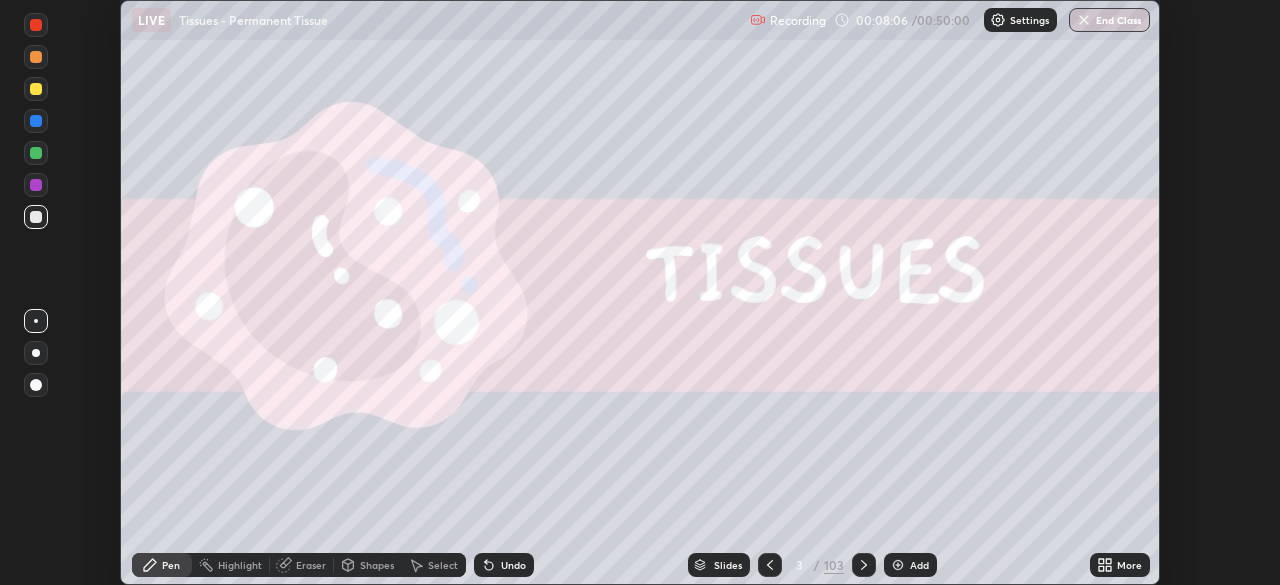 click on "More" at bounding box center (1129, 565) 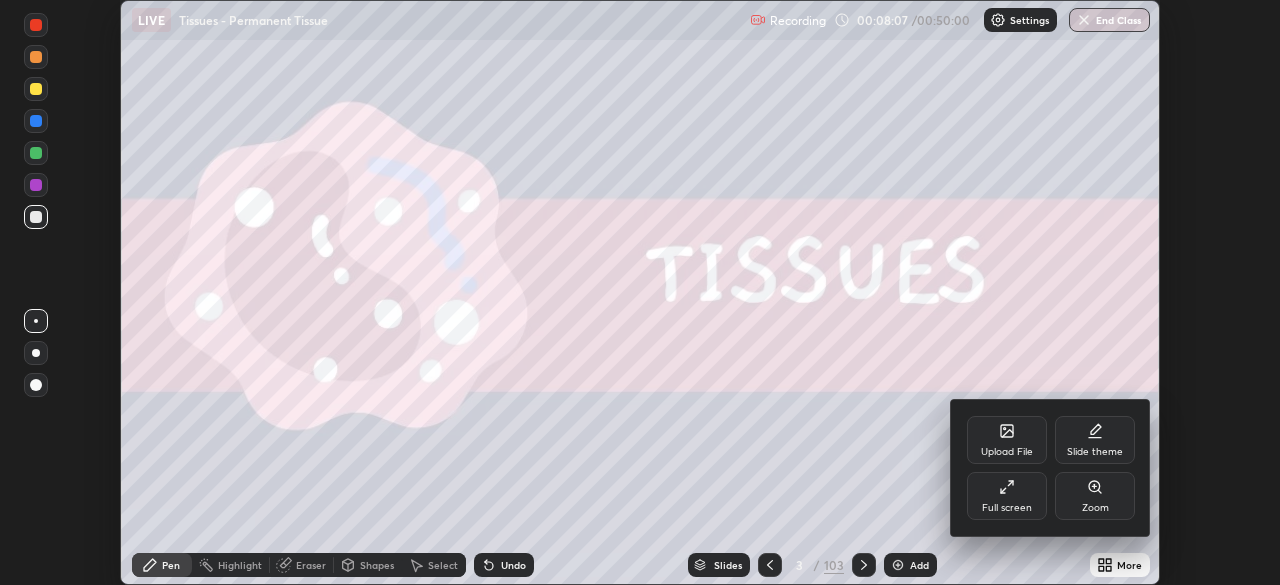 click on "Full screen" at bounding box center (1007, 496) 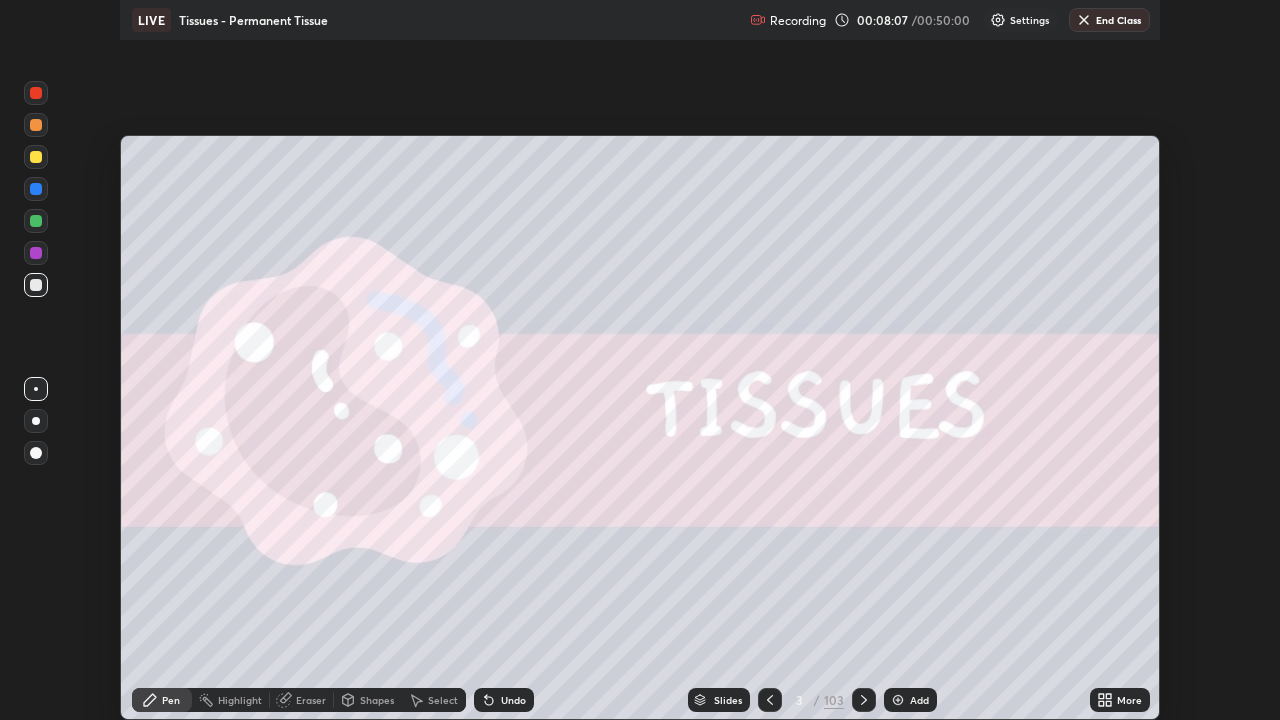 scroll, scrollTop: 99280, scrollLeft: 98720, axis: both 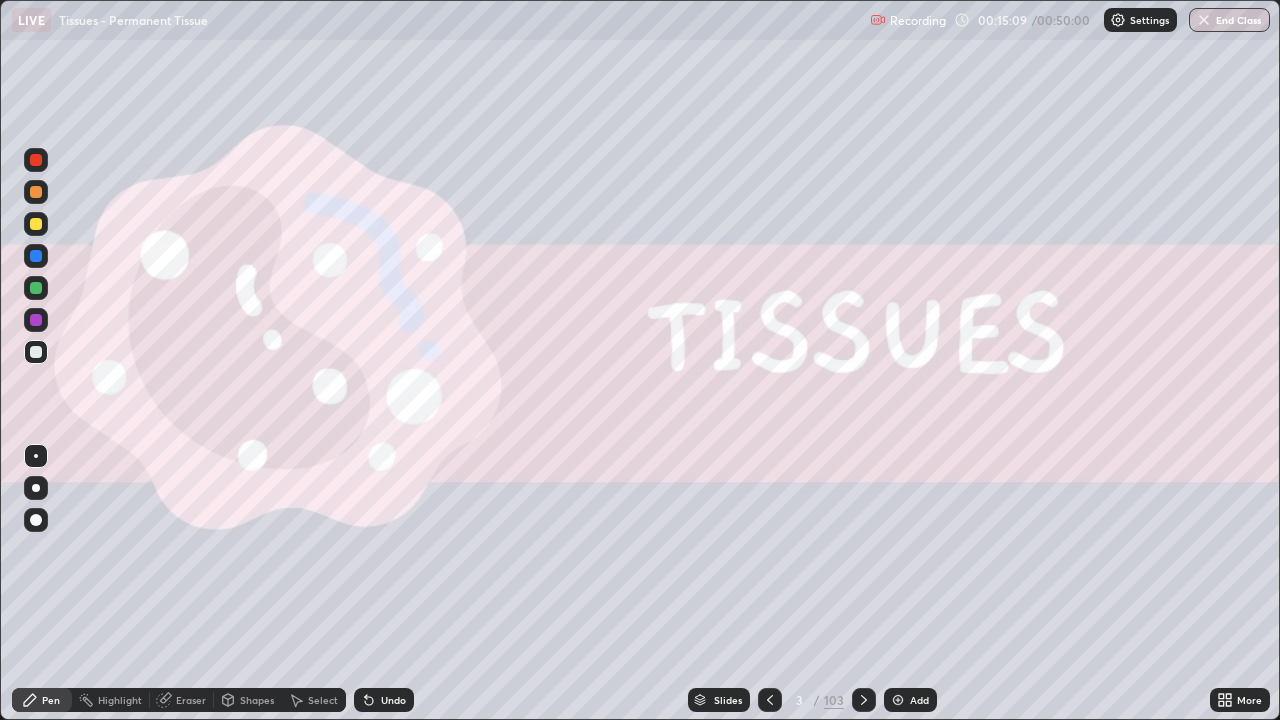 click 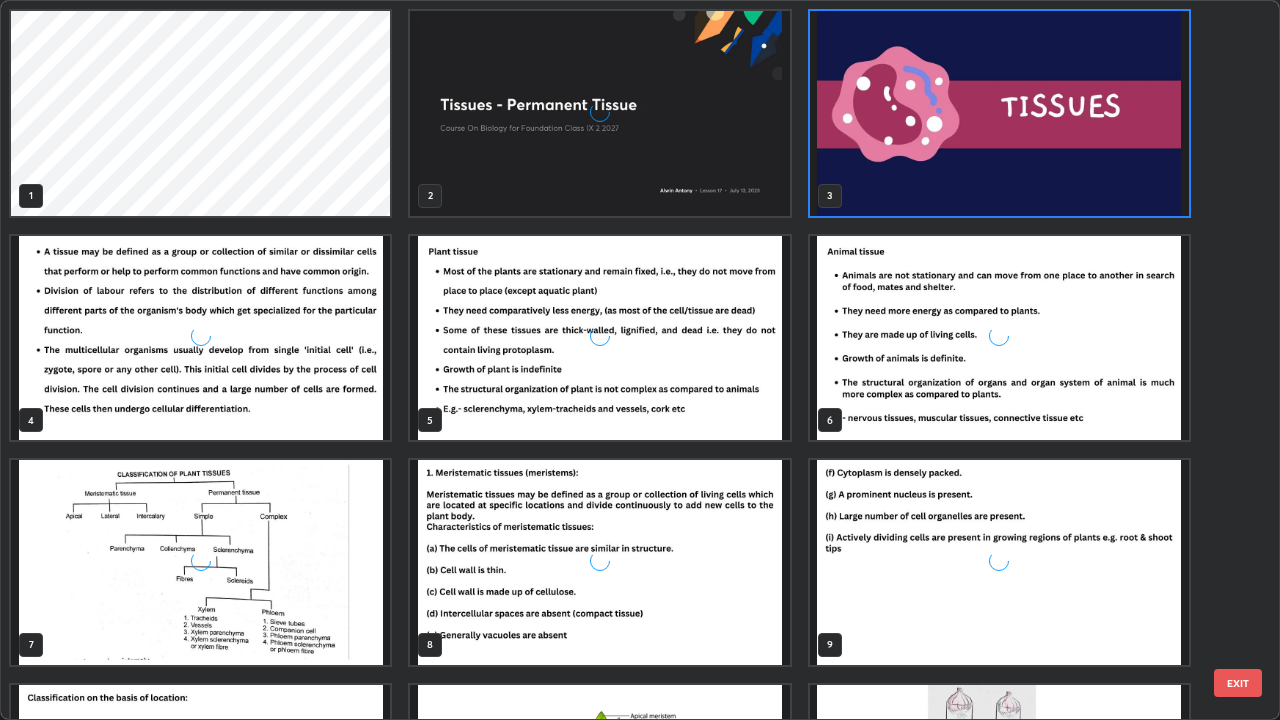 scroll, scrollTop: 7, scrollLeft: 11, axis: both 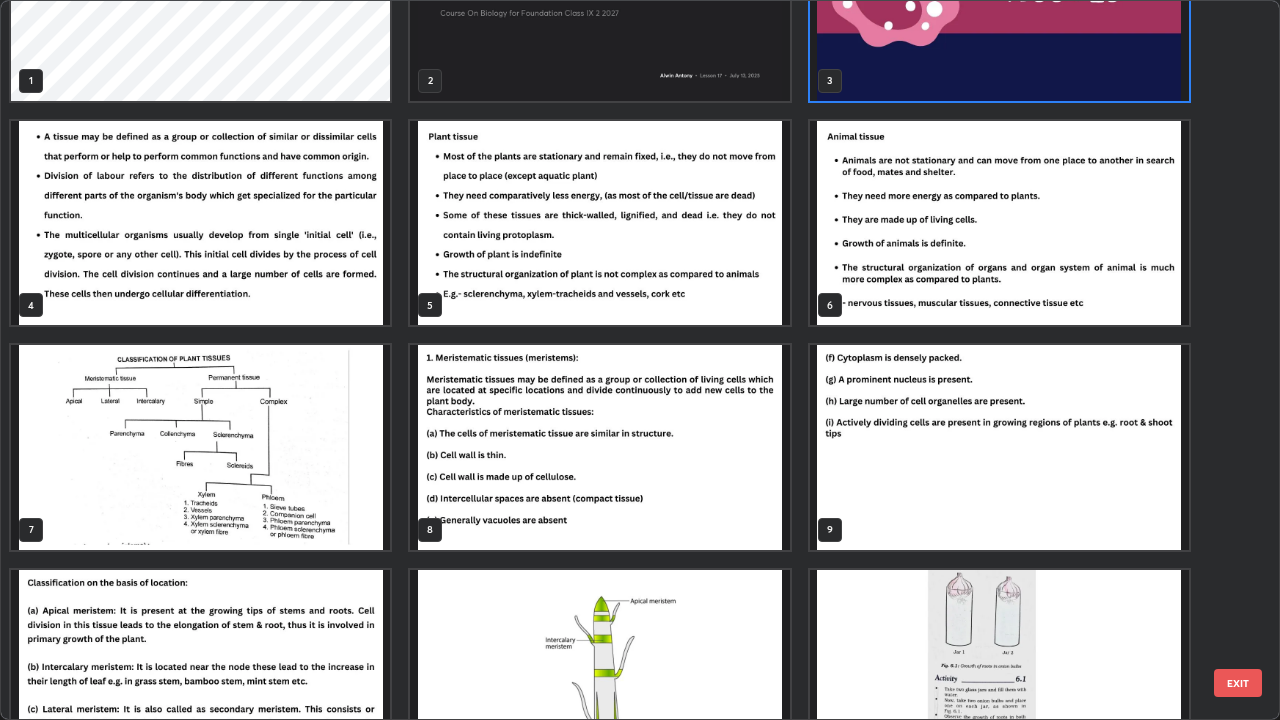click at bounding box center (200, 447) 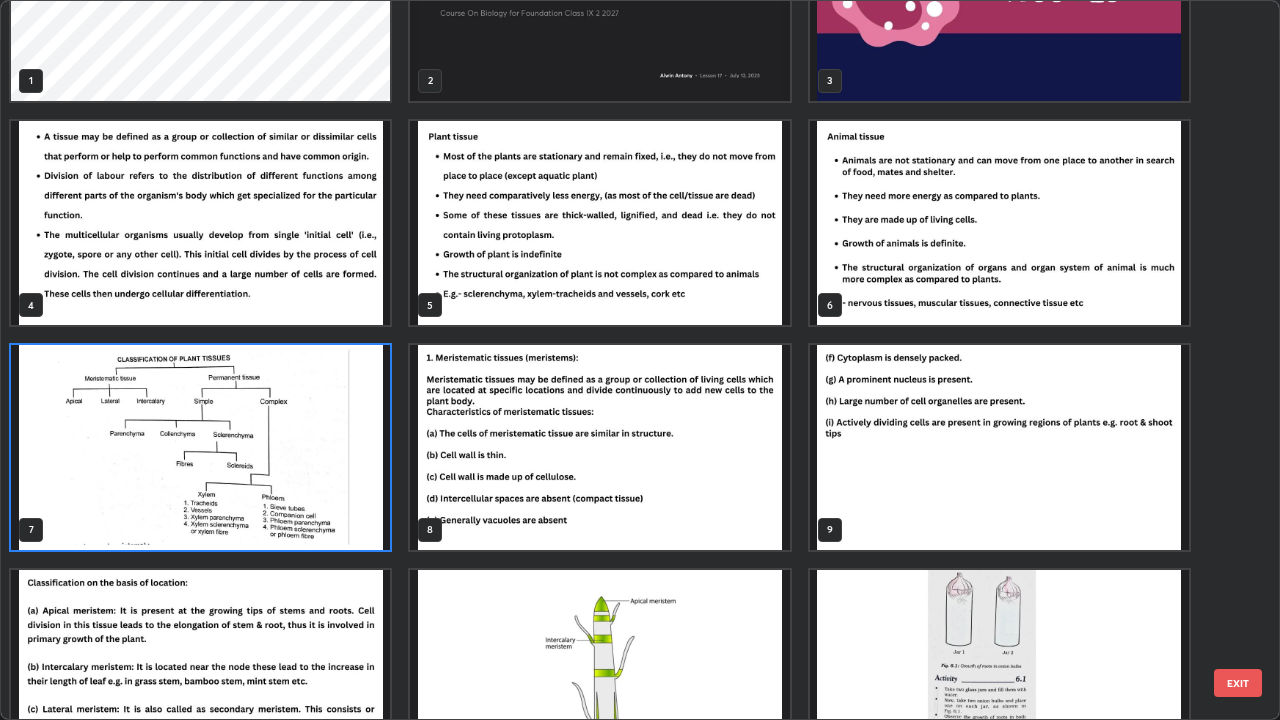 click at bounding box center [200, 447] 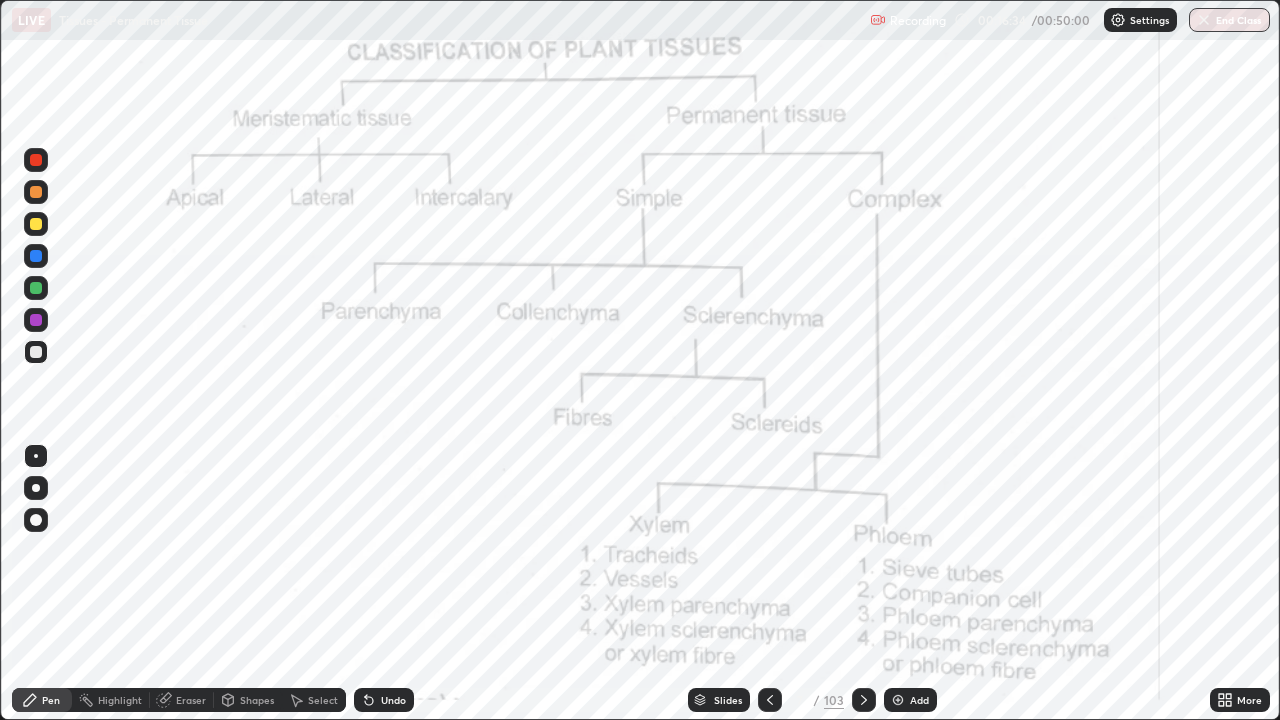 click at bounding box center [36, 160] 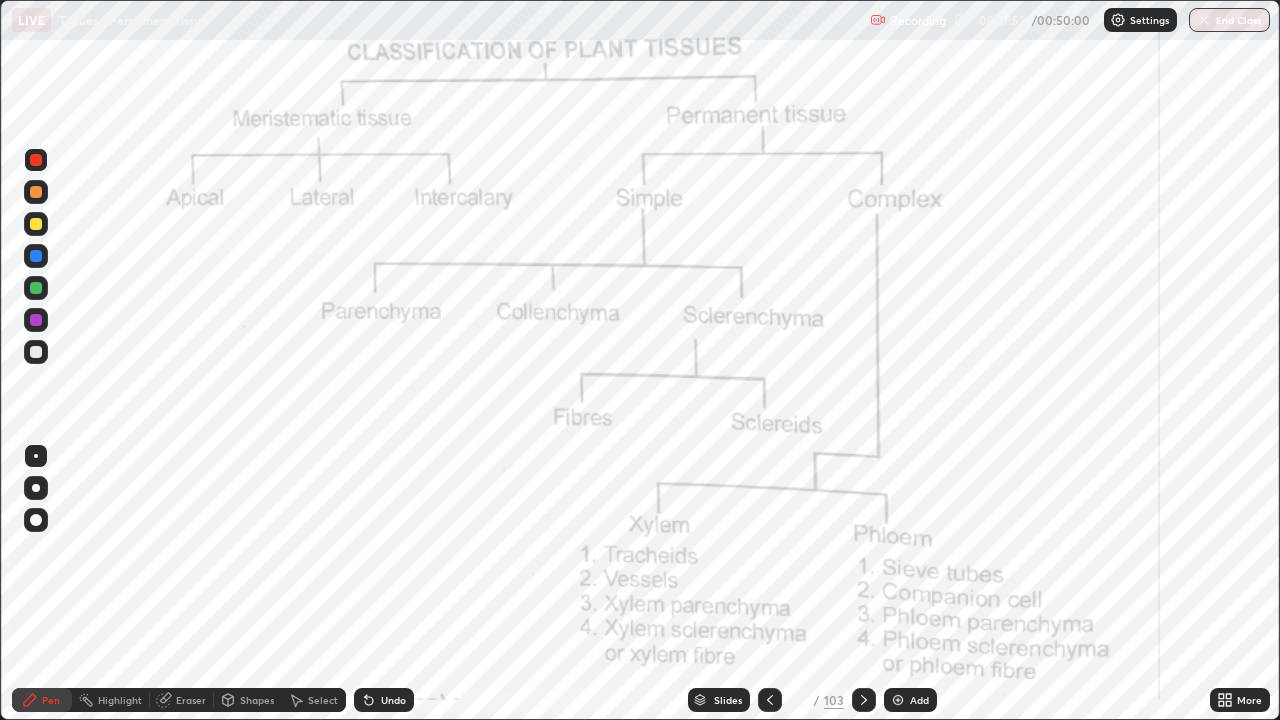 click on "Eraser" at bounding box center [182, 700] 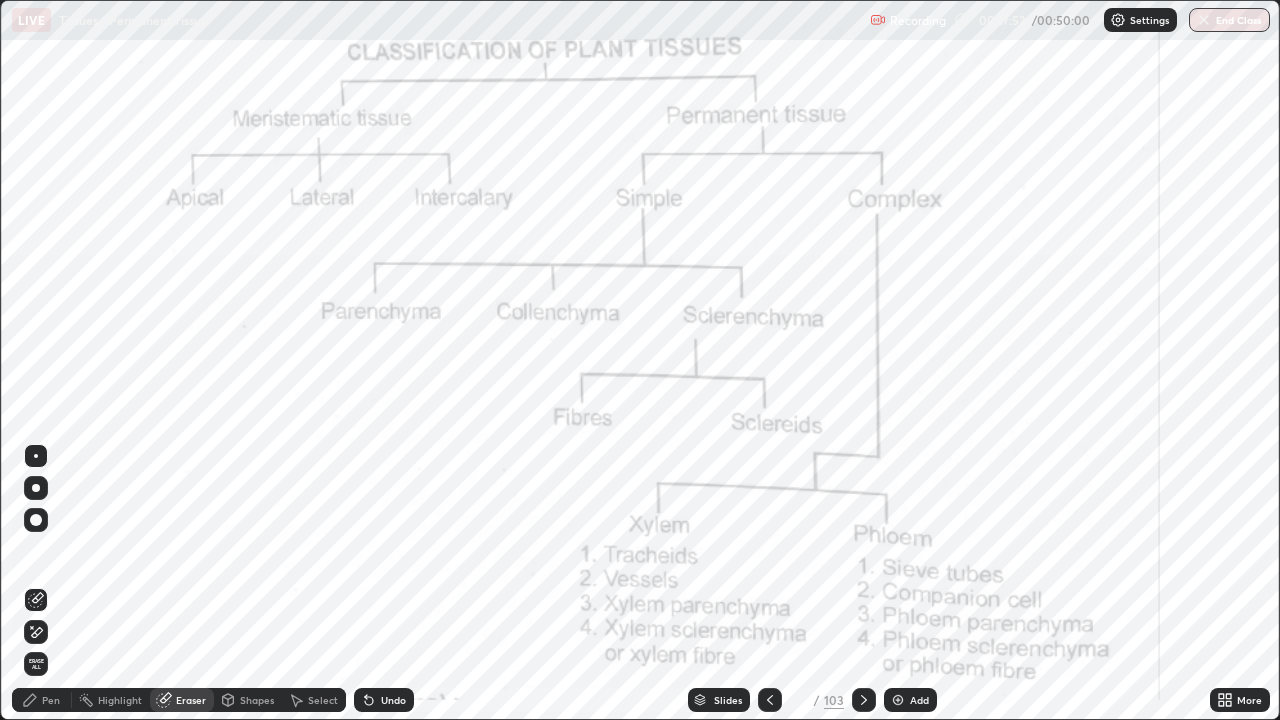 click on "Erase all" at bounding box center [36, 664] 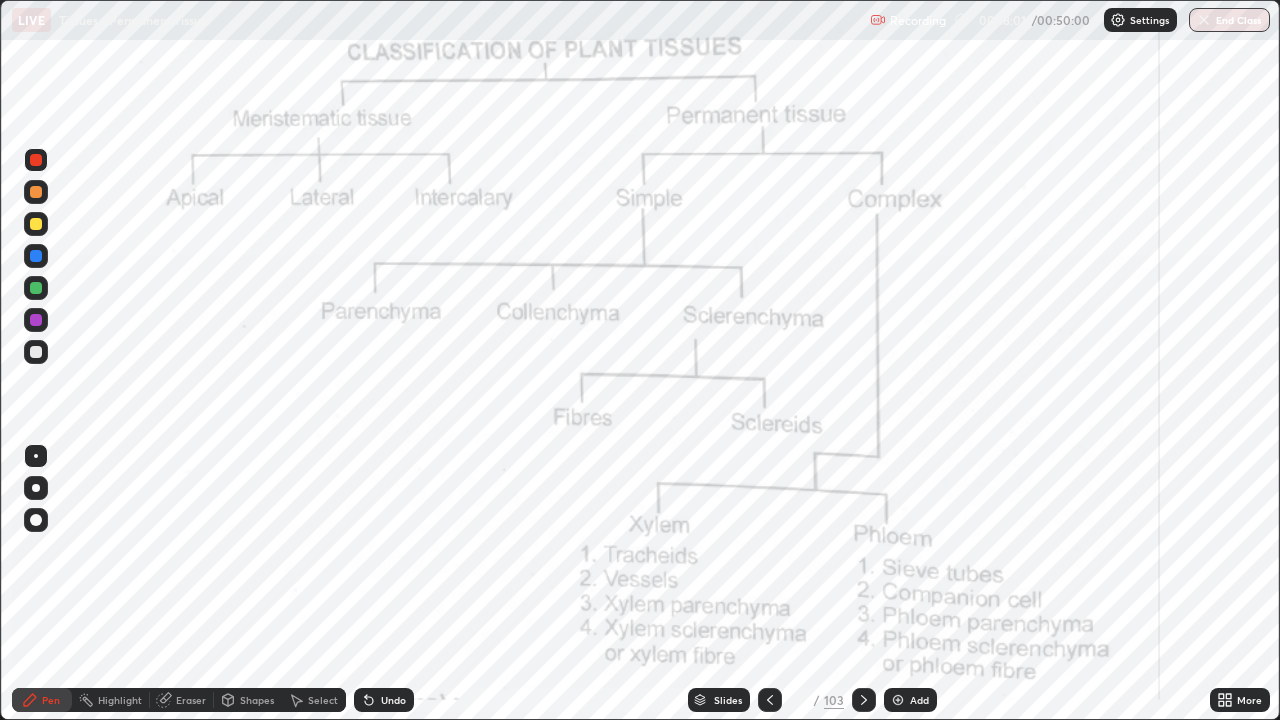 click on "Slides" at bounding box center (719, 700) 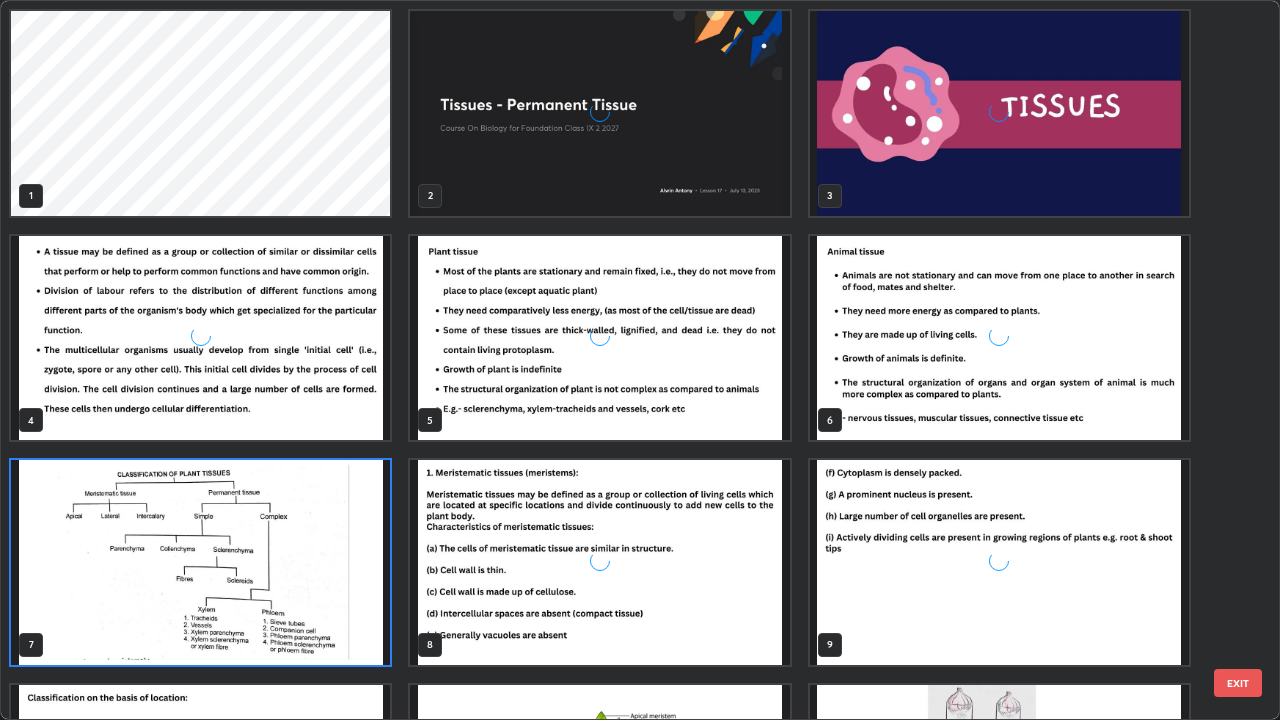 scroll, scrollTop: 7, scrollLeft: 11, axis: both 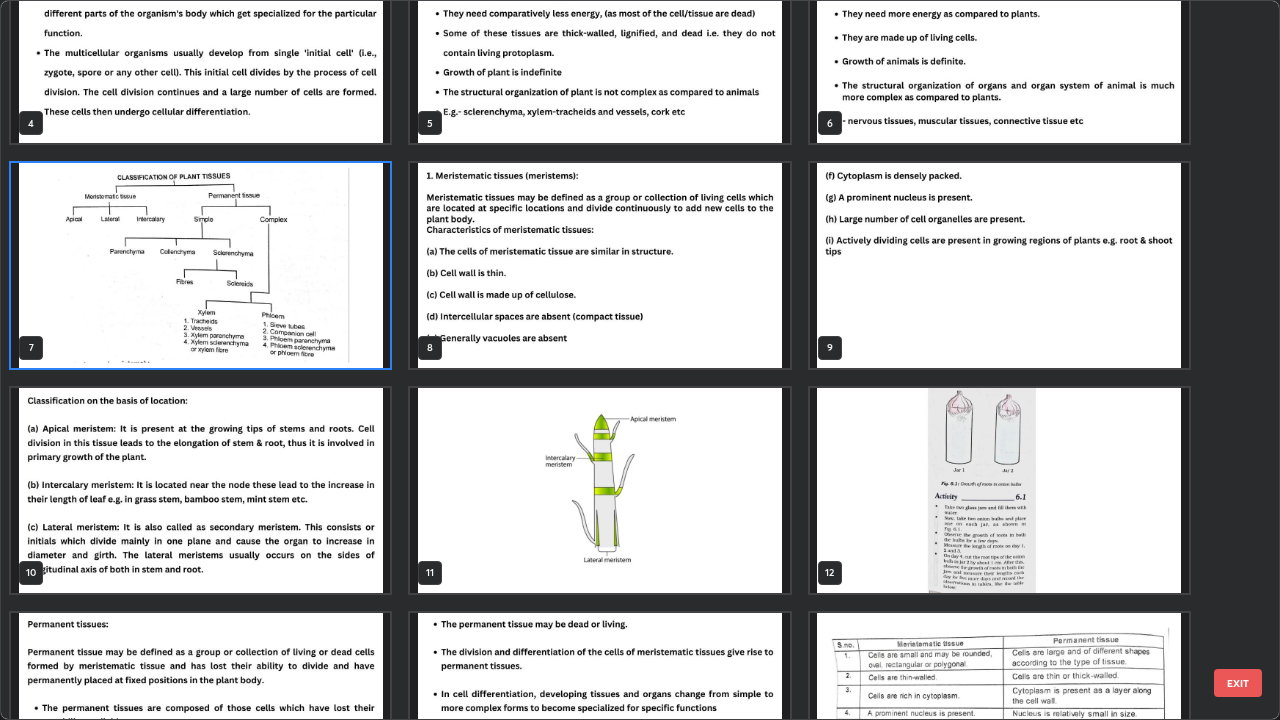 click at bounding box center (599, 490) 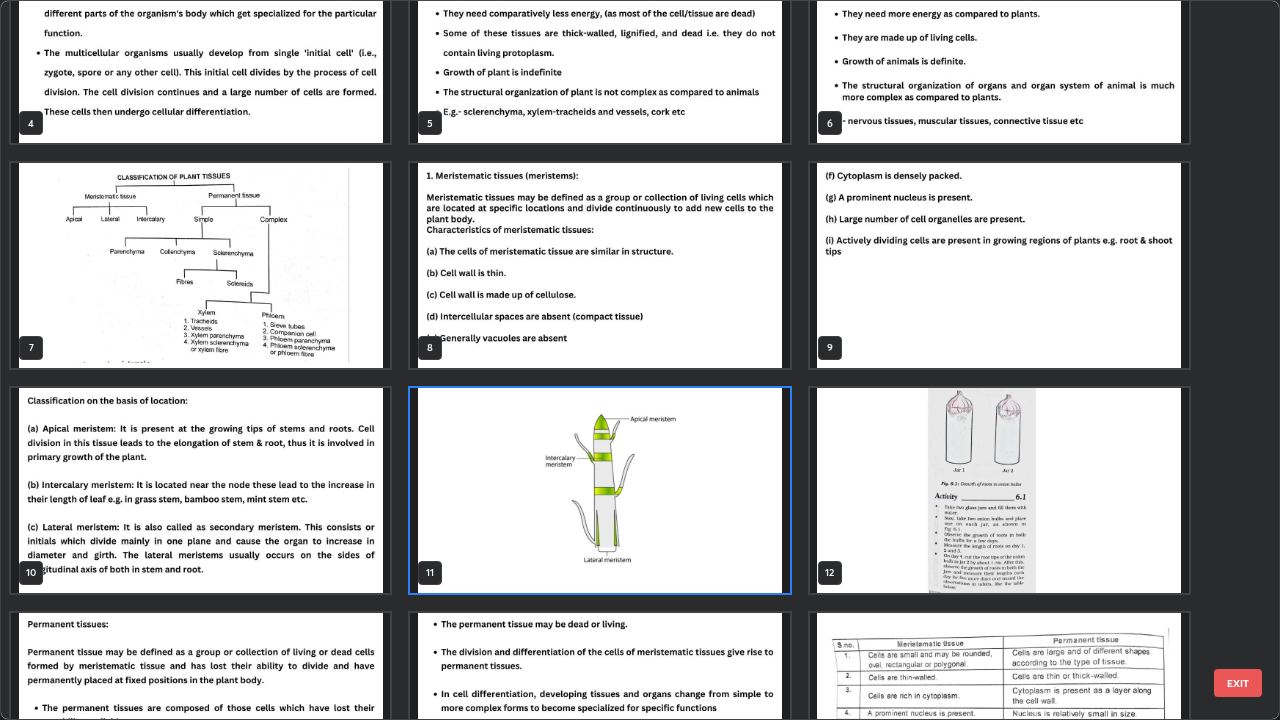 click at bounding box center [599, 490] 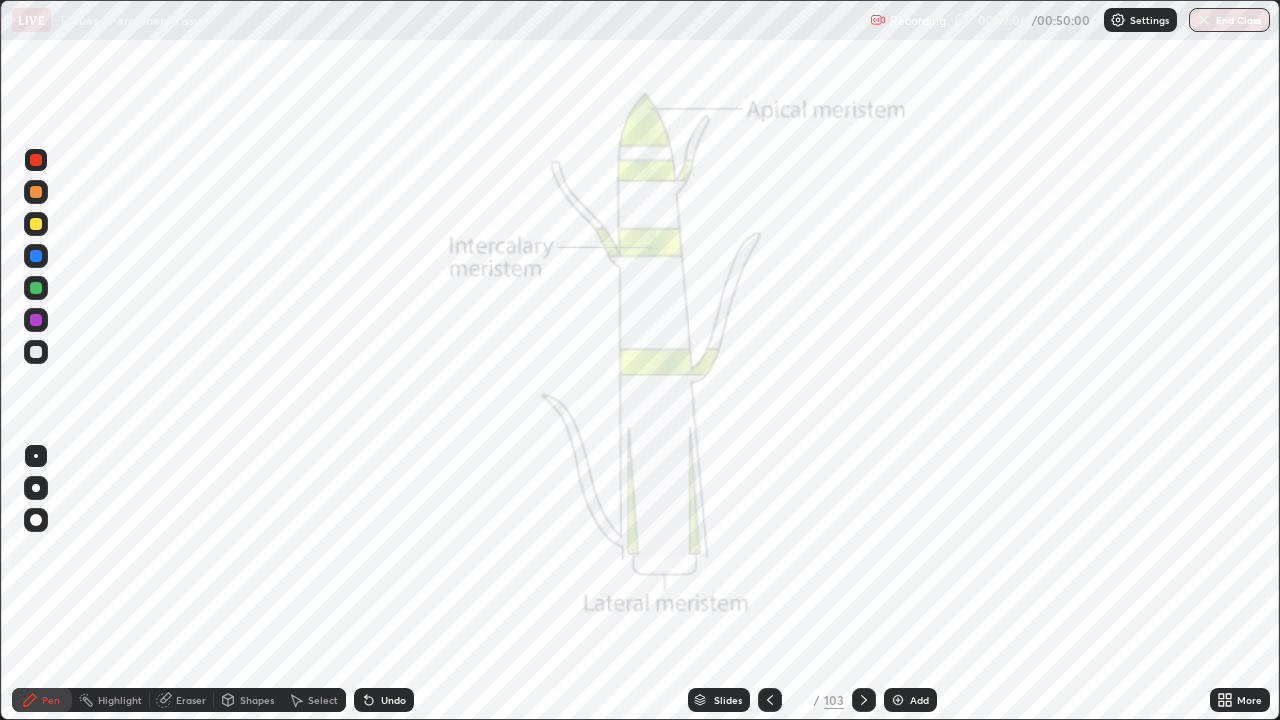 click on "Slides" at bounding box center (728, 700) 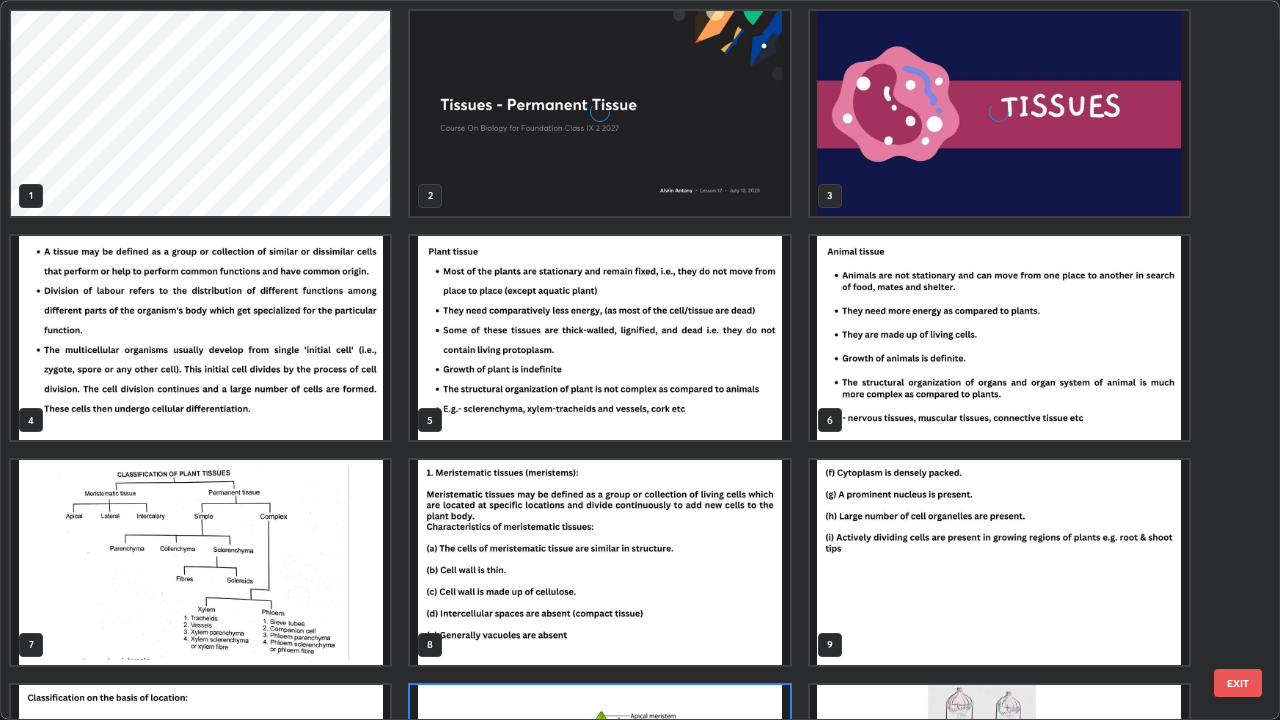 scroll, scrollTop: 180, scrollLeft: 0, axis: vertical 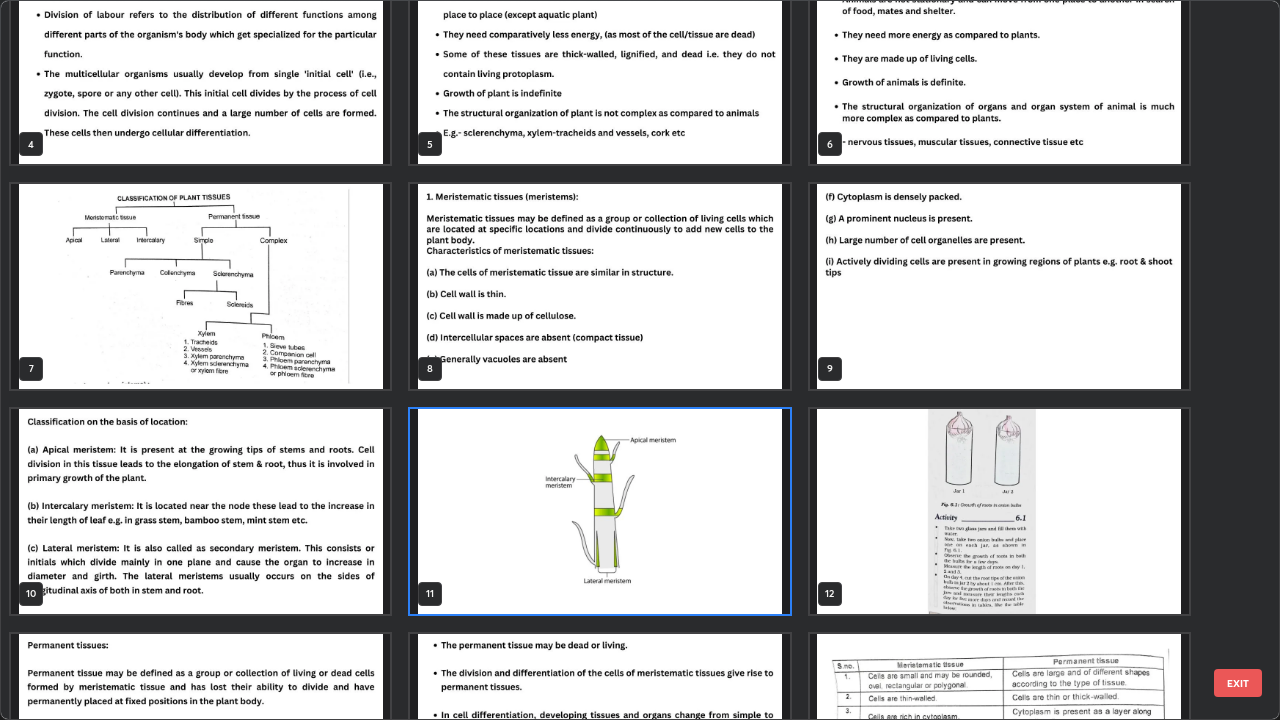 click at bounding box center (200, 286) 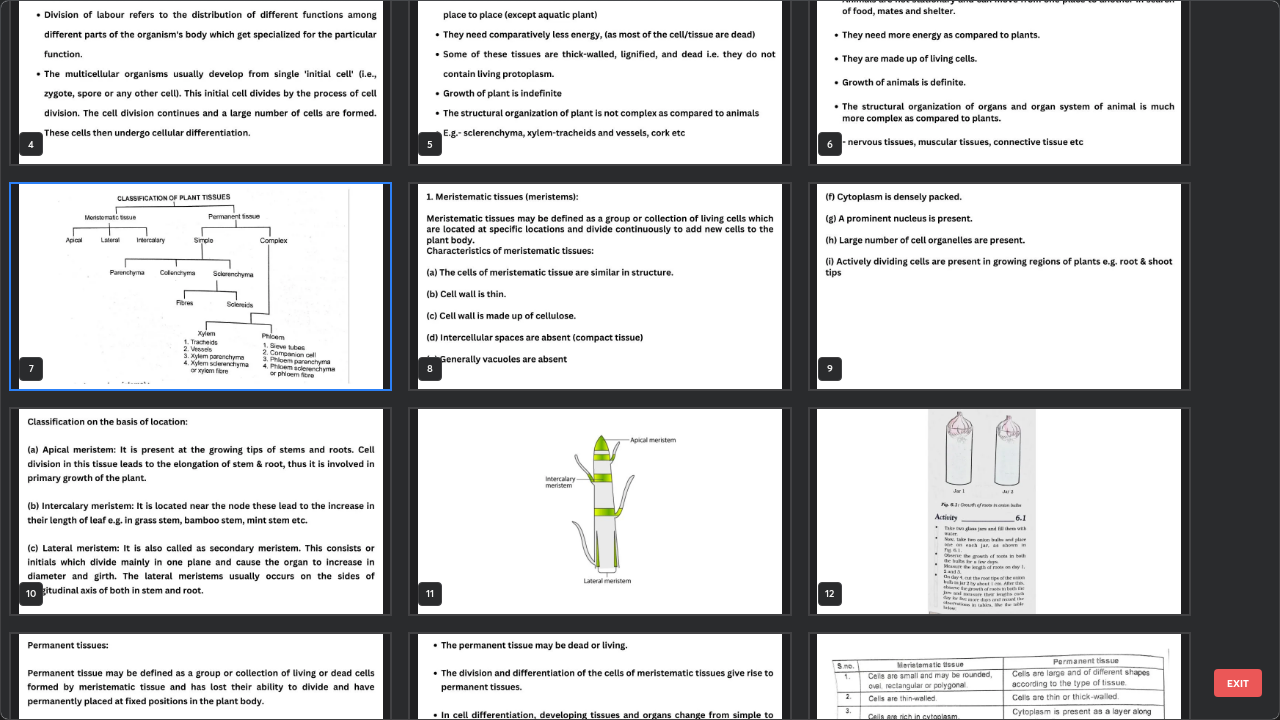 click at bounding box center [200, 286] 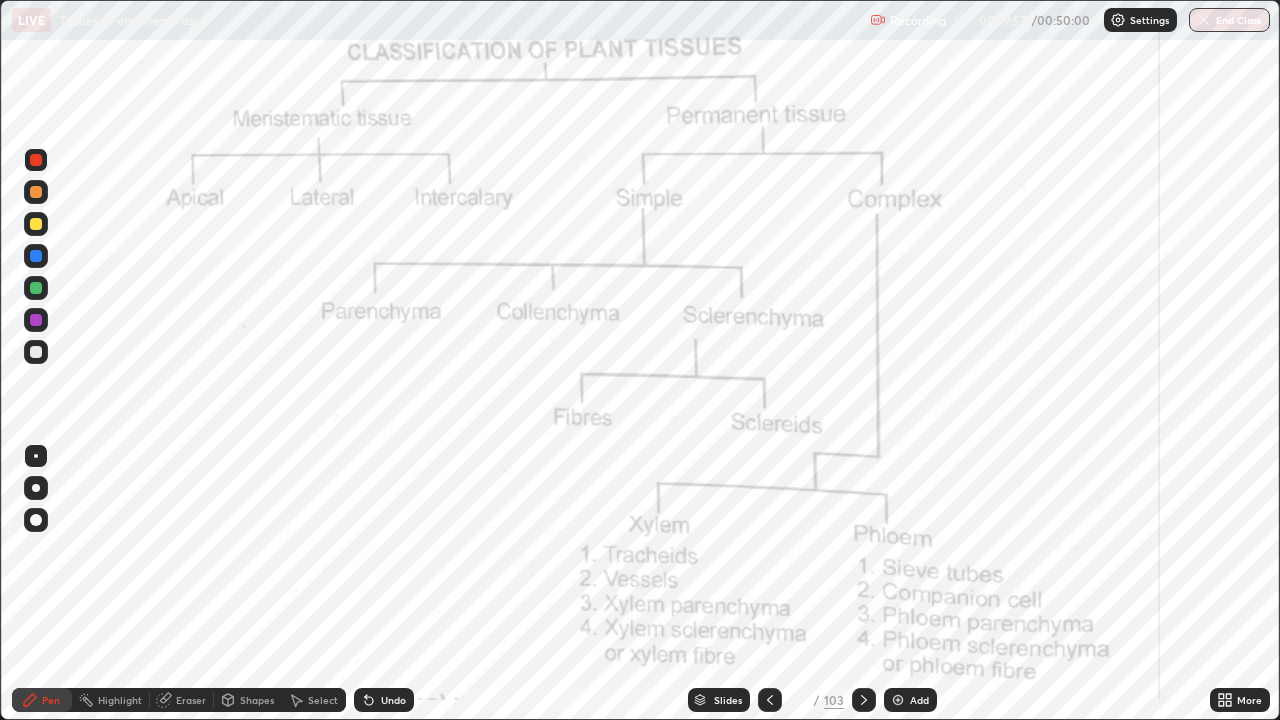 click on "Slides" at bounding box center (728, 700) 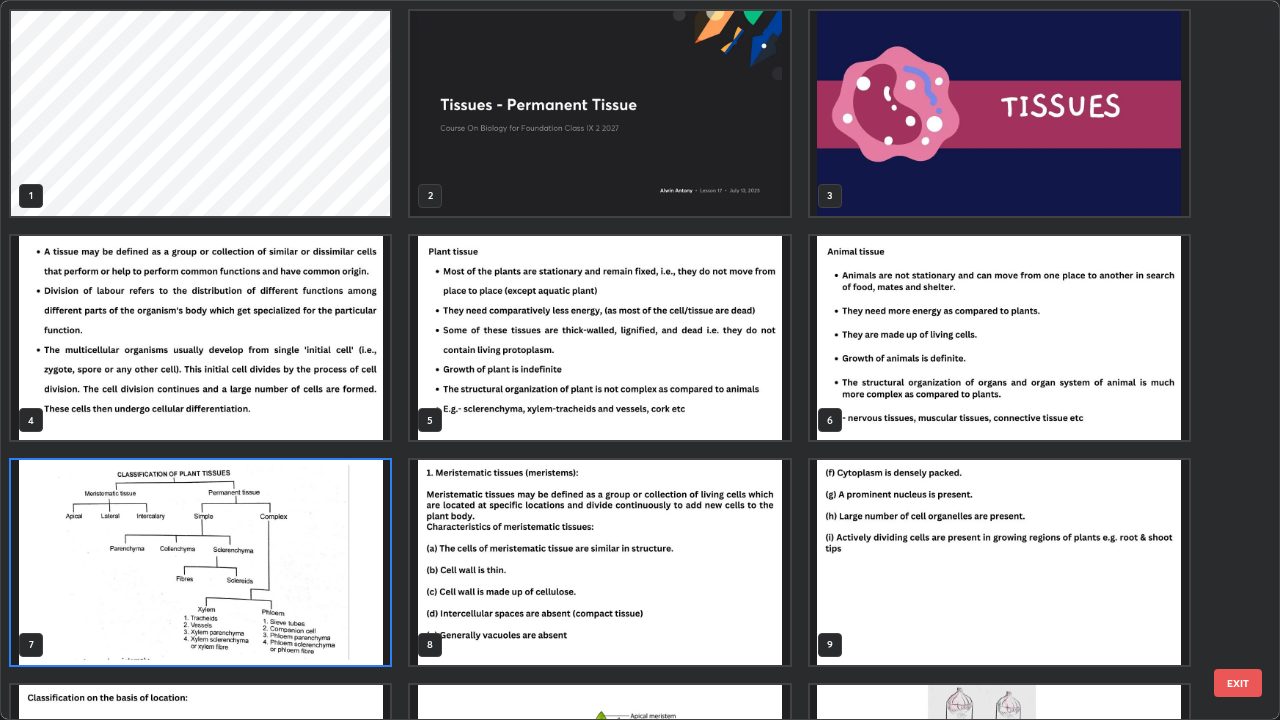 scroll, scrollTop: 7, scrollLeft: 11, axis: both 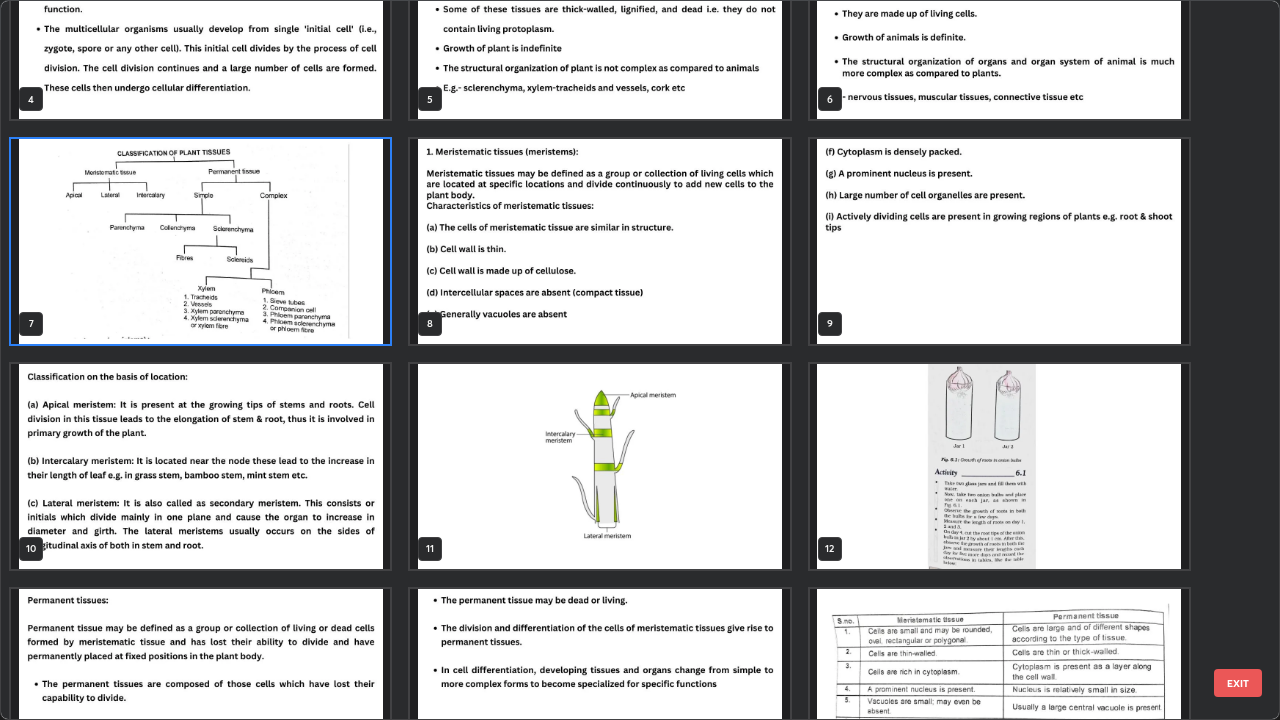 click at bounding box center (200, 241) 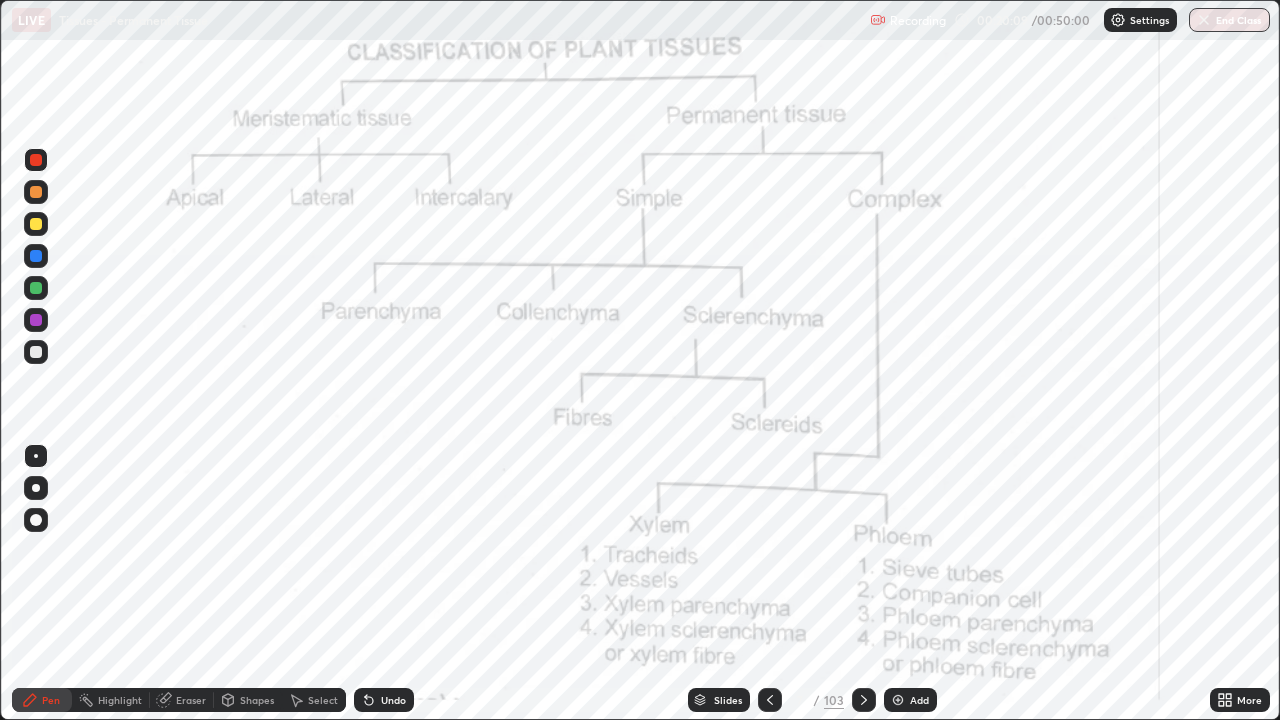 click at bounding box center [200, 241] 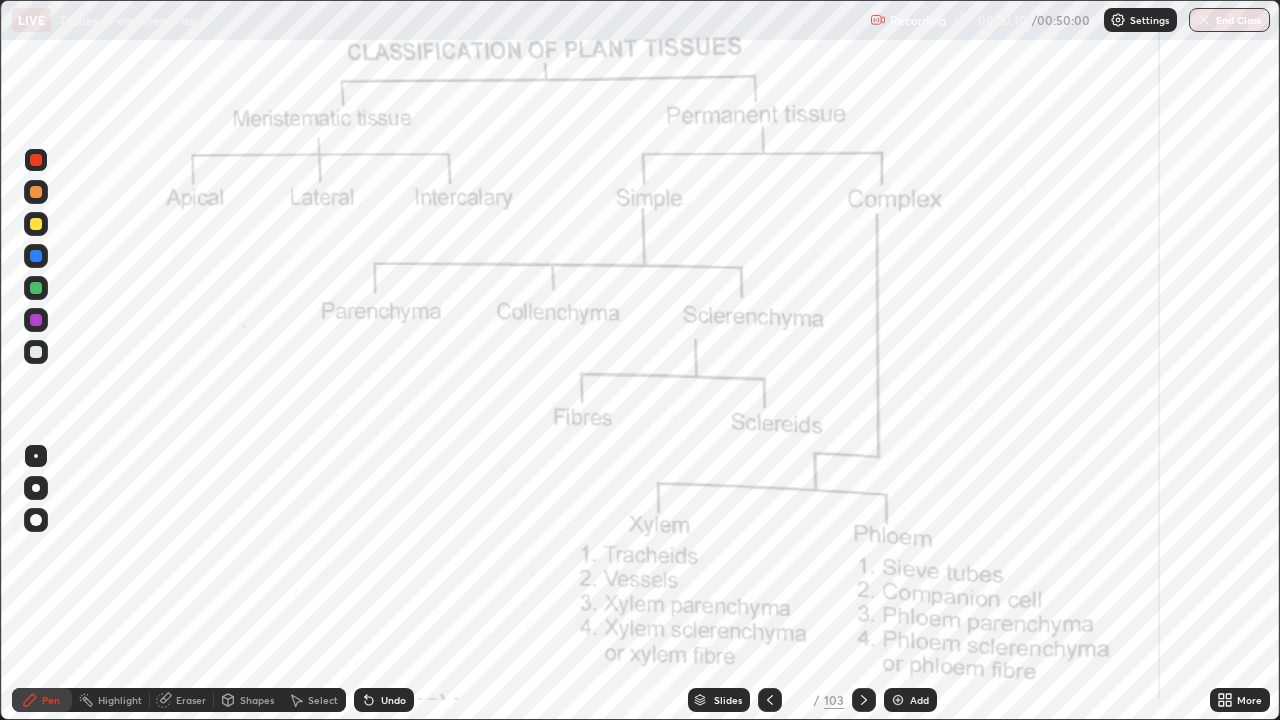click on "Eraser" at bounding box center (191, 700) 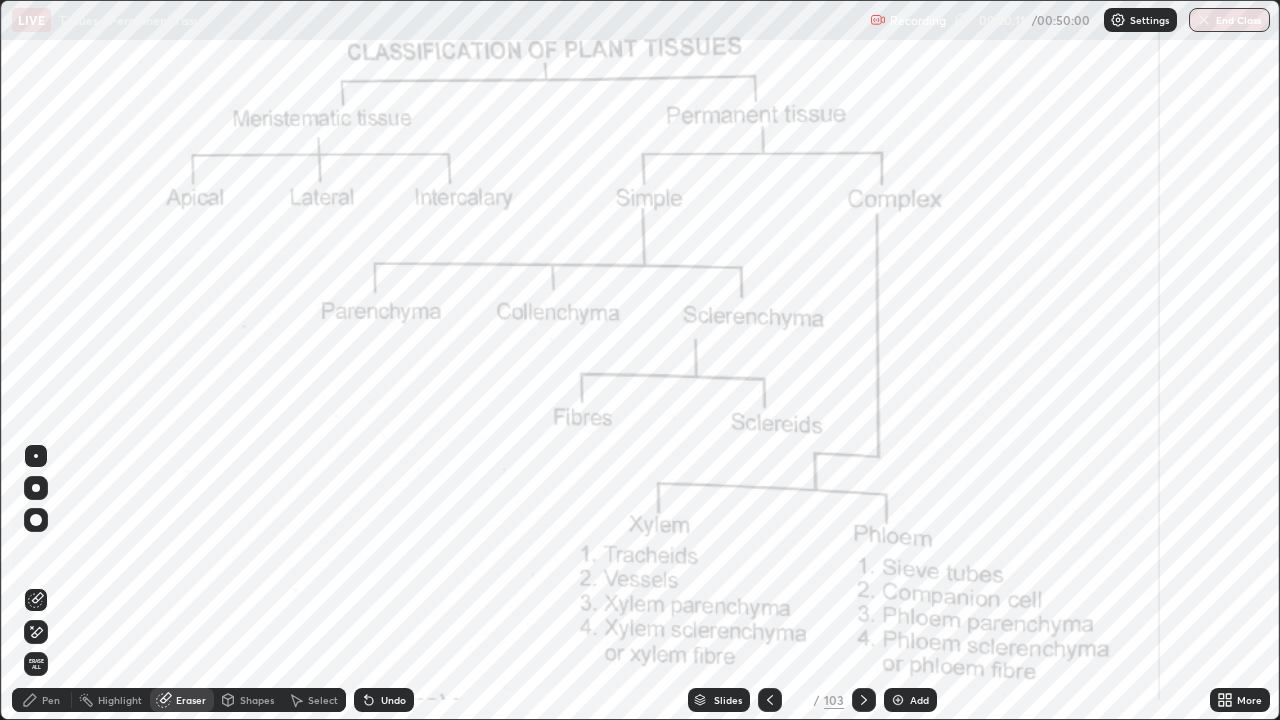 click on "Shapes" at bounding box center [248, 700] 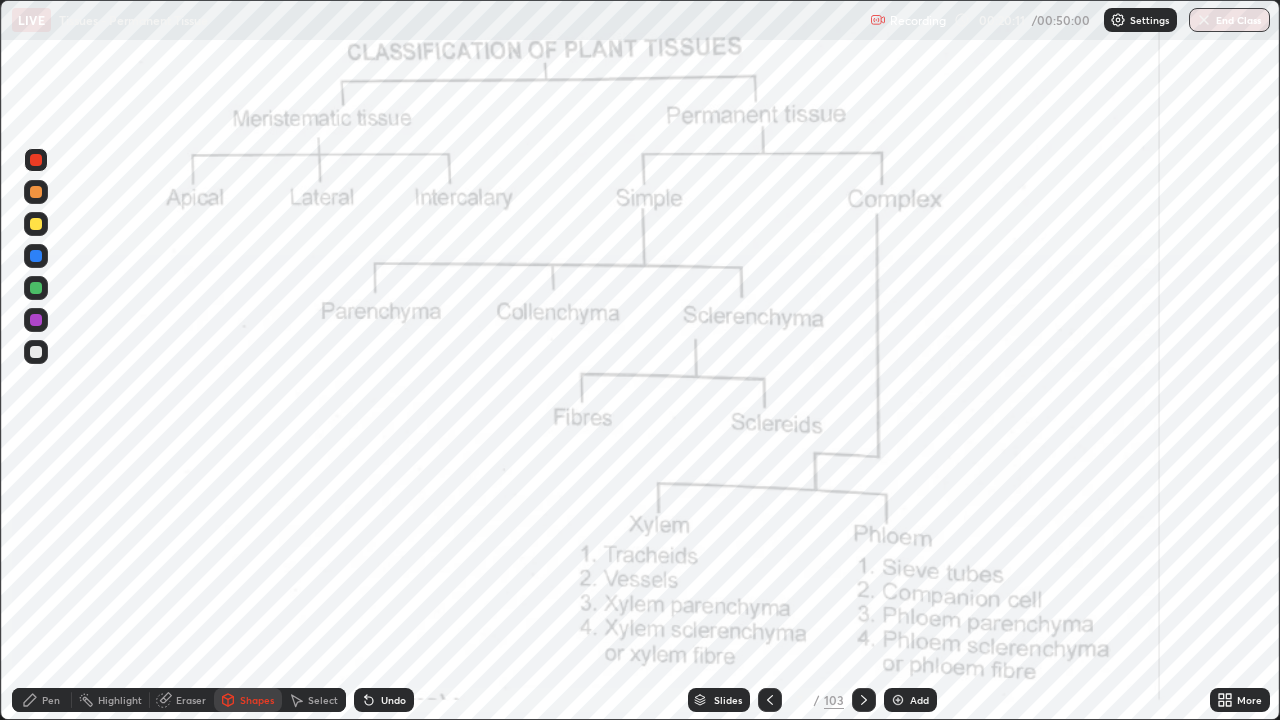 click on "Eraser" at bounding box center (191, 700) 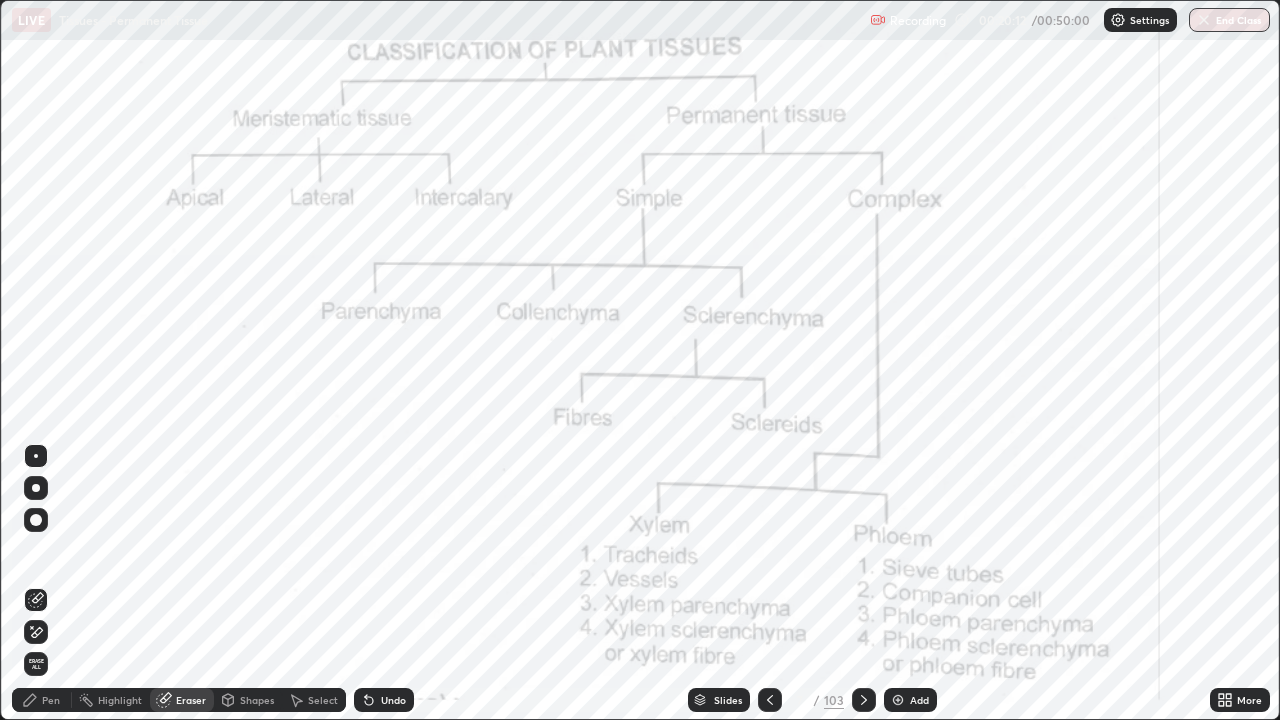 click on "Erase all" at bounding box center [36, 664] 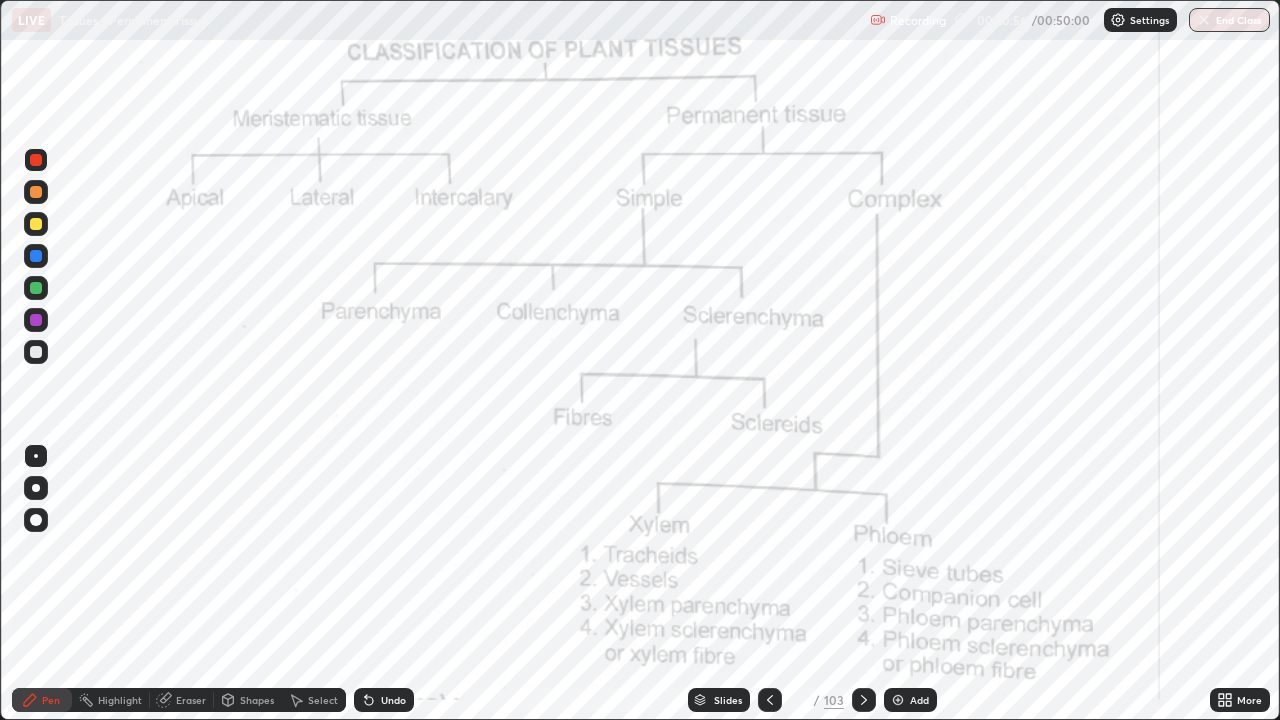 click on "Slides" at bounding box center (728, 700) 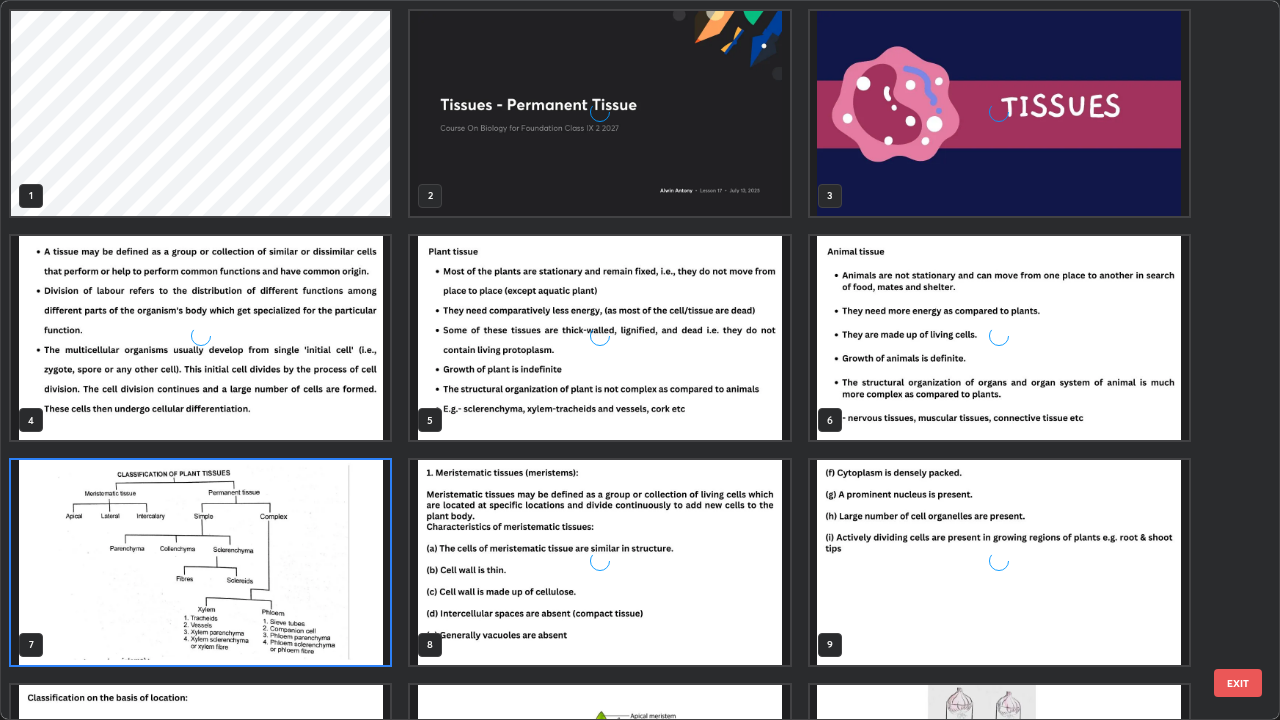 scroll, scrollTop: 7, scrollLeft: 11, axis: both 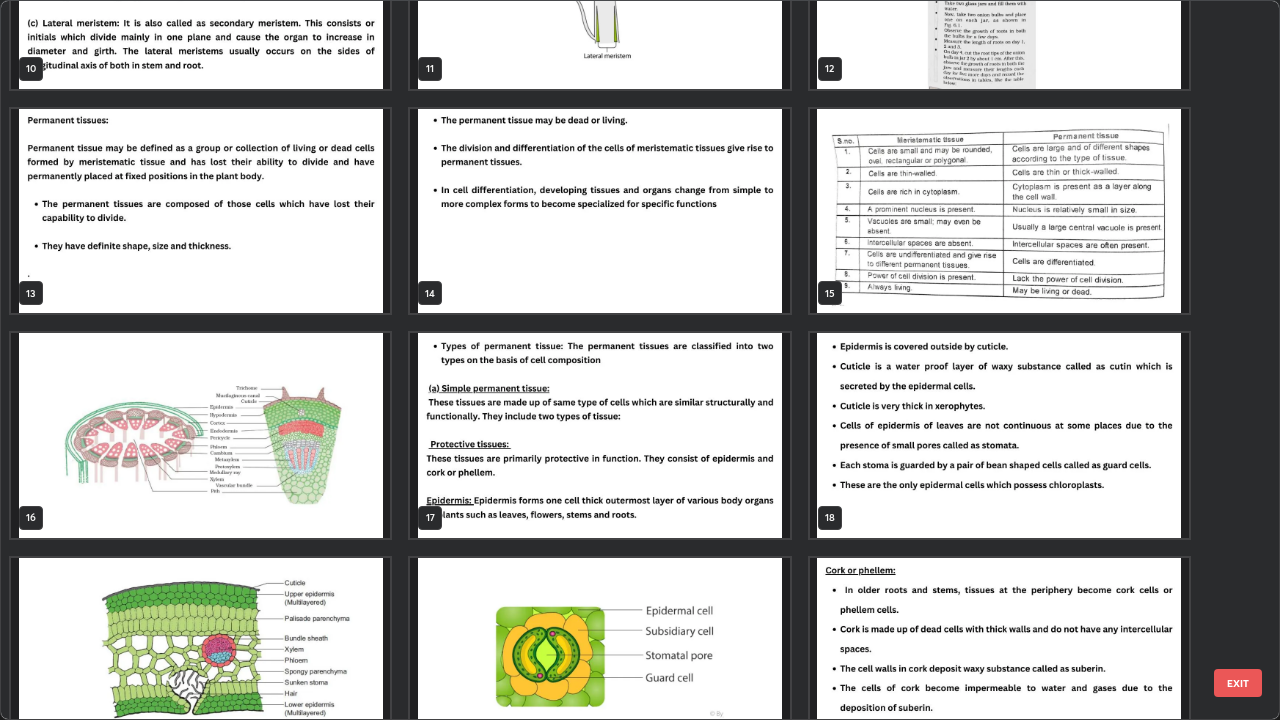 click at bounding box center (599, 435) 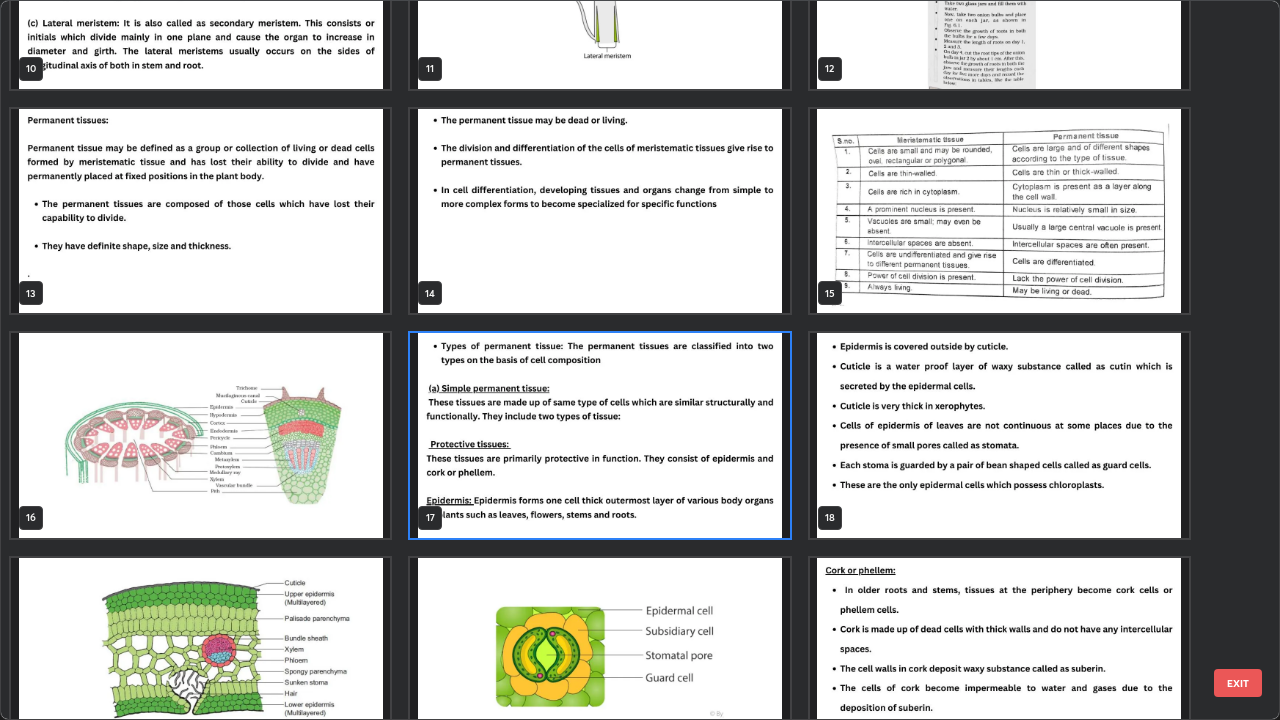 click at bounding box center [599, 435] 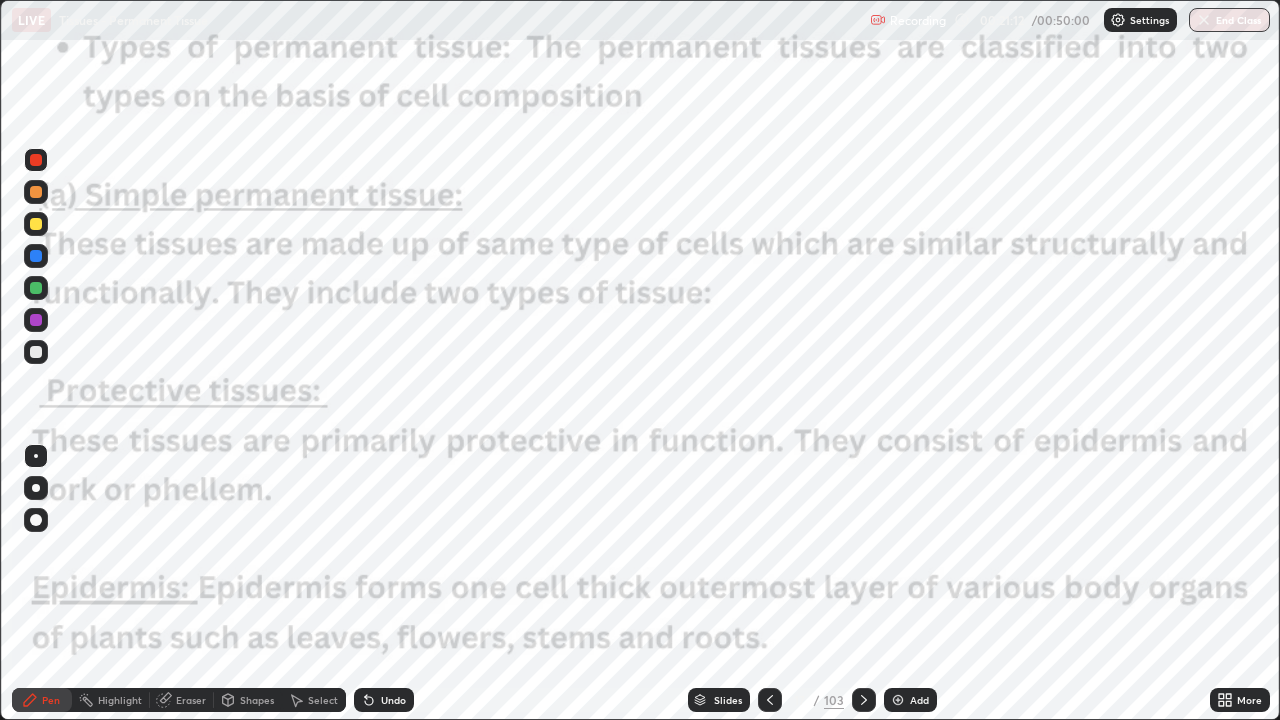 click at bounding box center [36, 160] 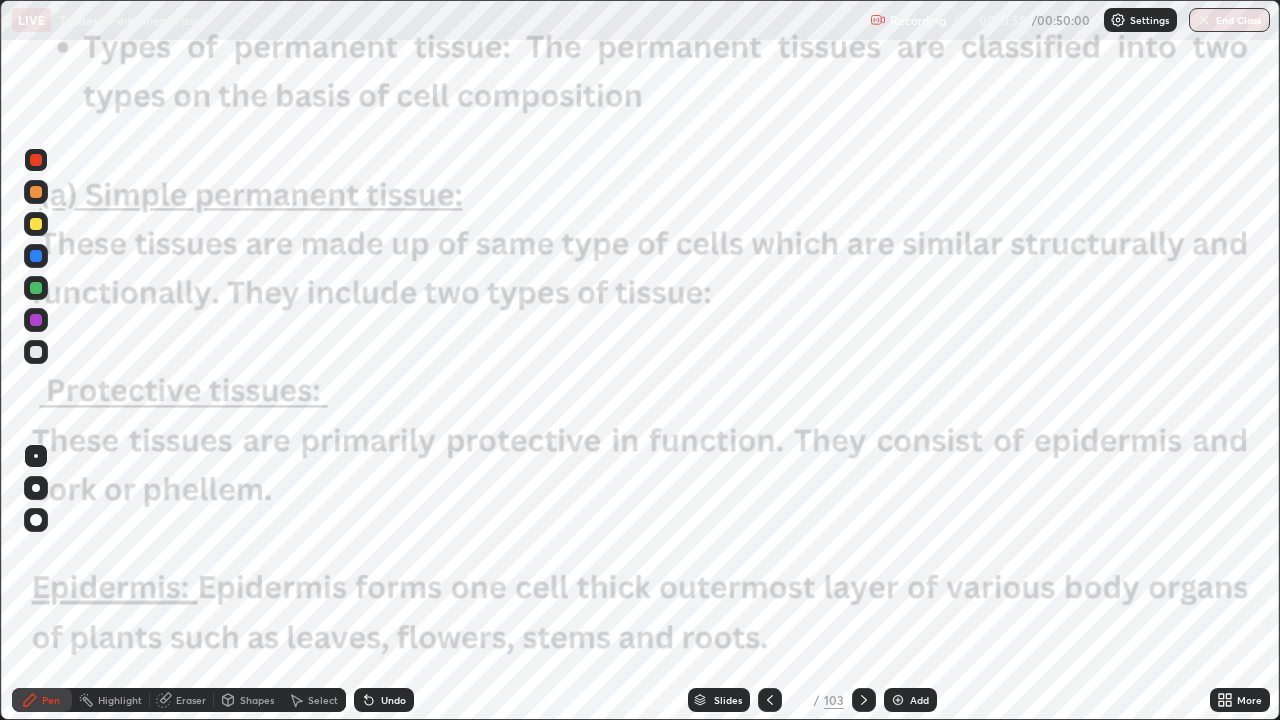 click on "Slides" at bounding box center (728, 700) 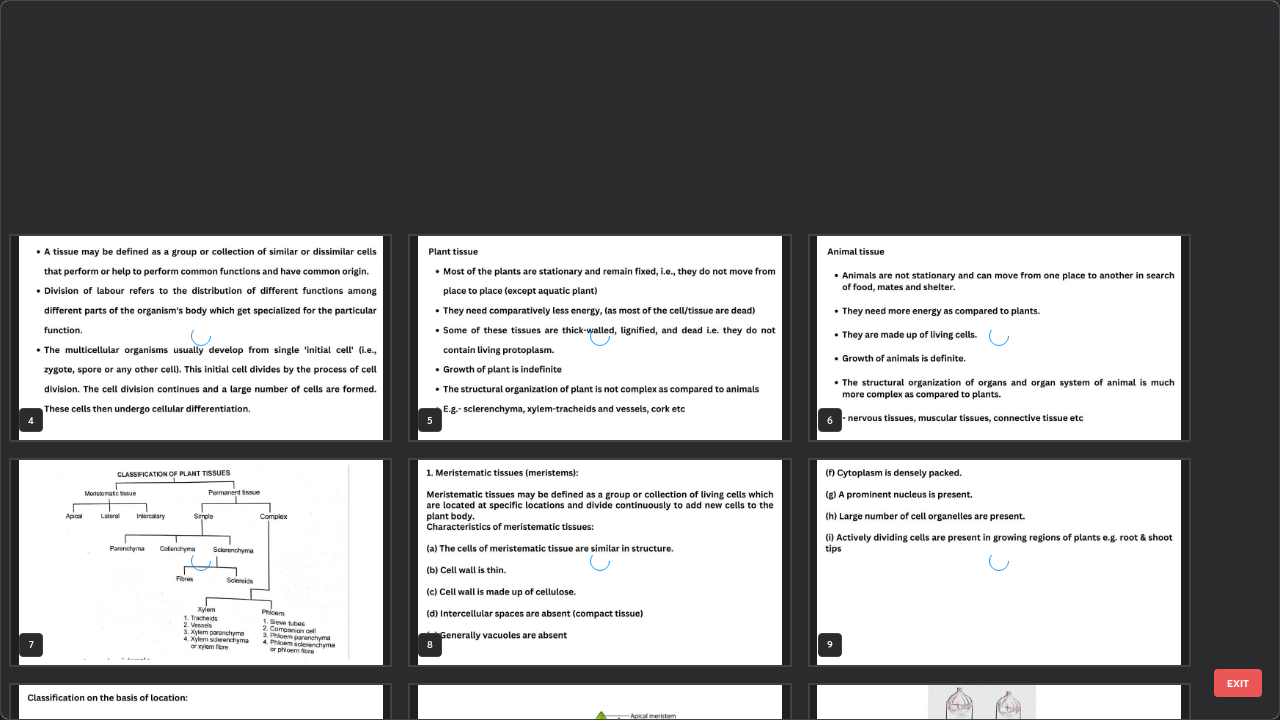 scroll, scrollTop: 629, scrollLeft: 0, axis: vertical 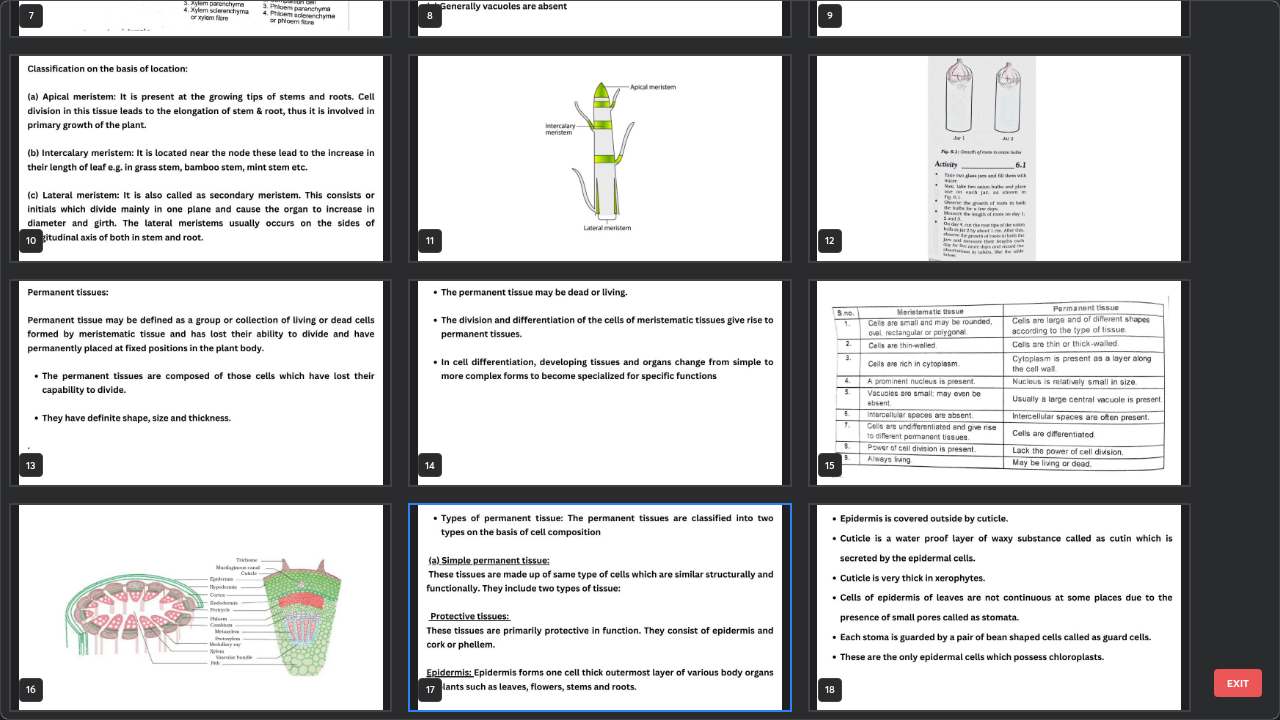 click at bounding box center (200, 607) 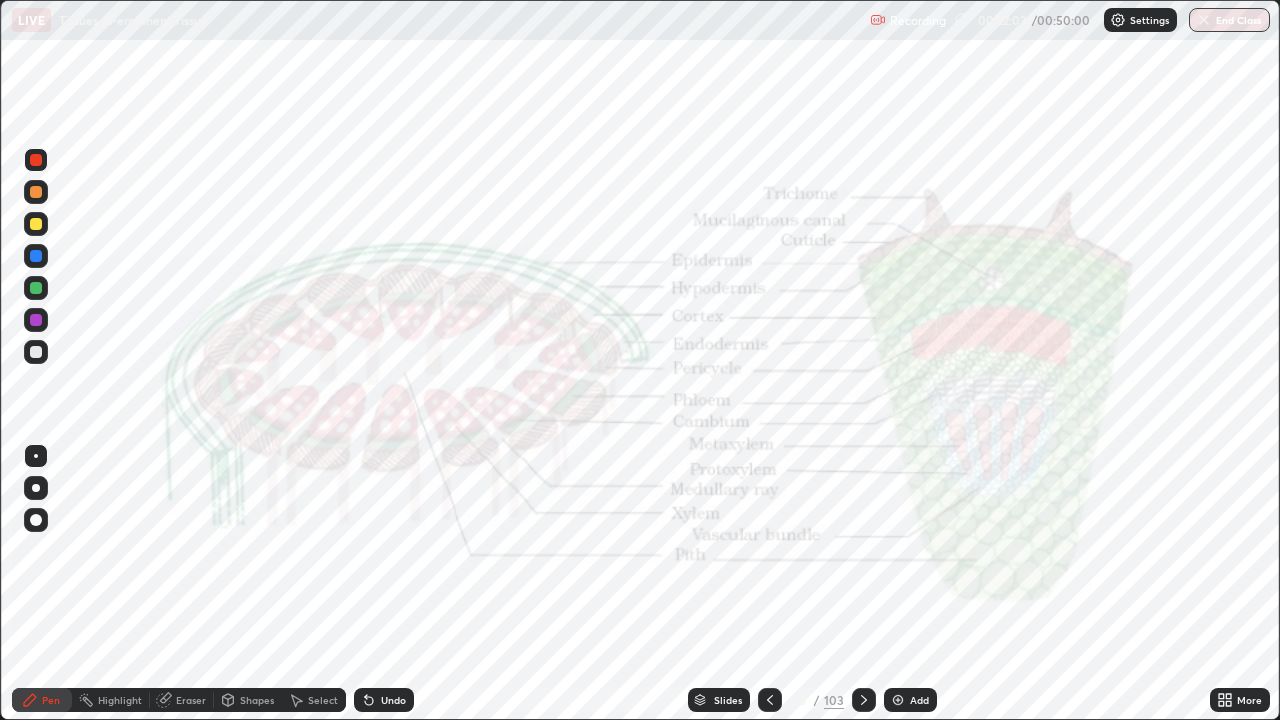 click 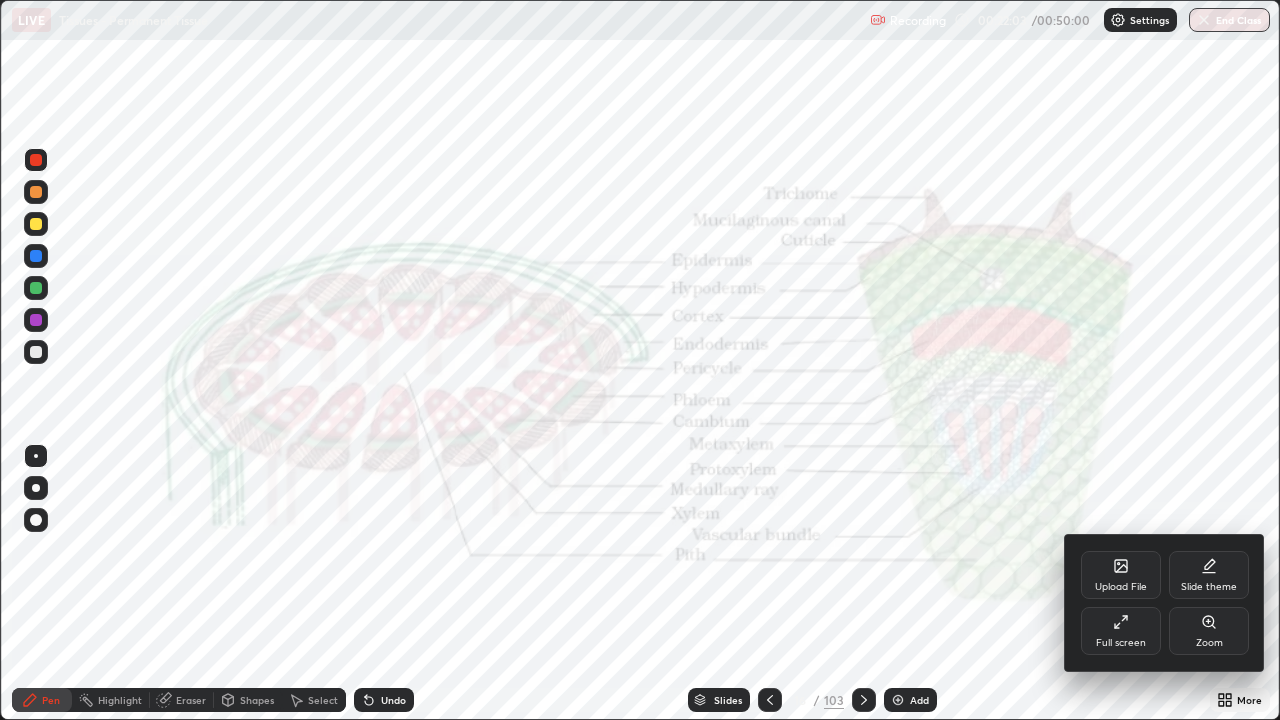click on "Zoom" at bounding box center [1209, 643] 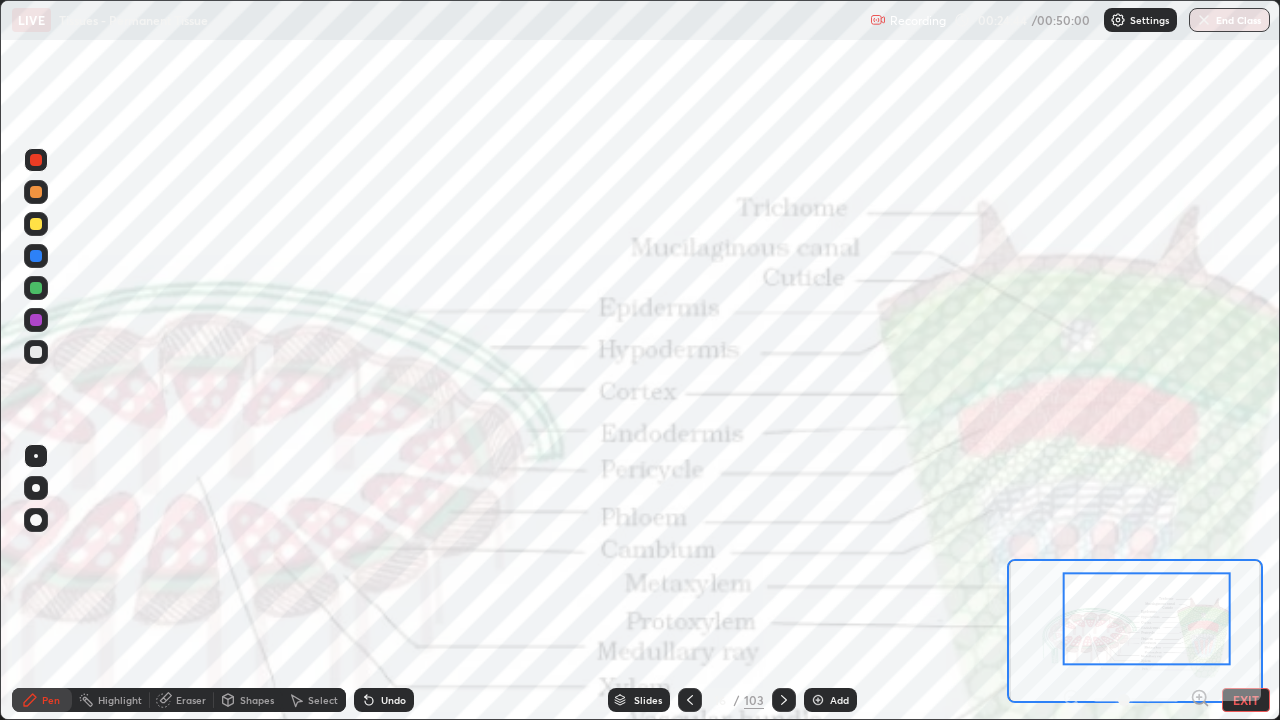 click on "Slides" at bounding box center (639, 700) 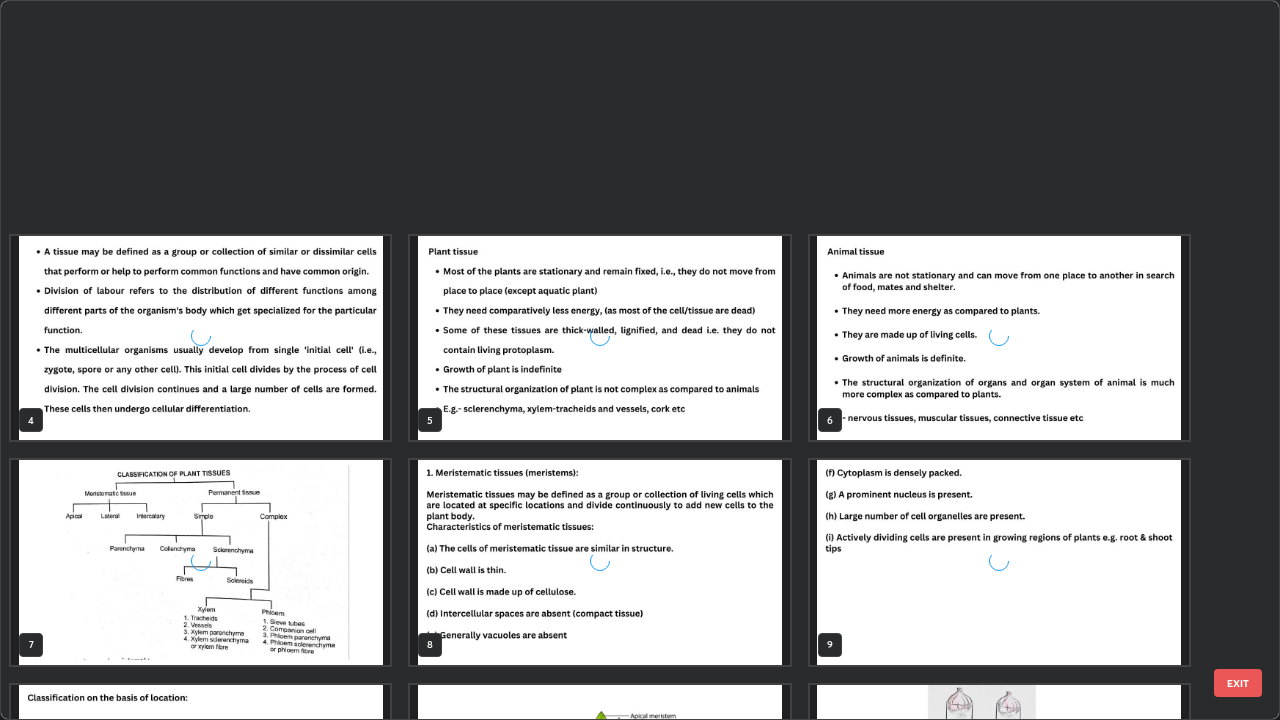 scroll, scrollTop: 629, scrollLeft: 0, axis: vertical 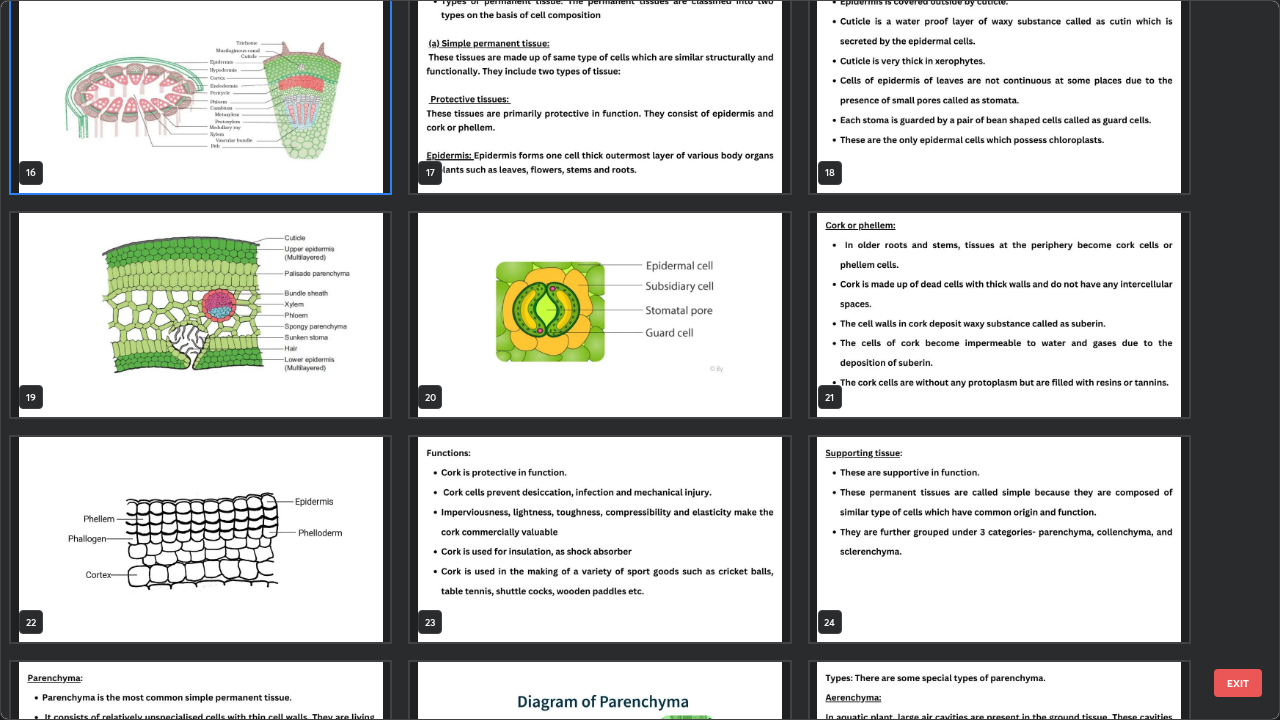 click at bounding box center [599, 90] 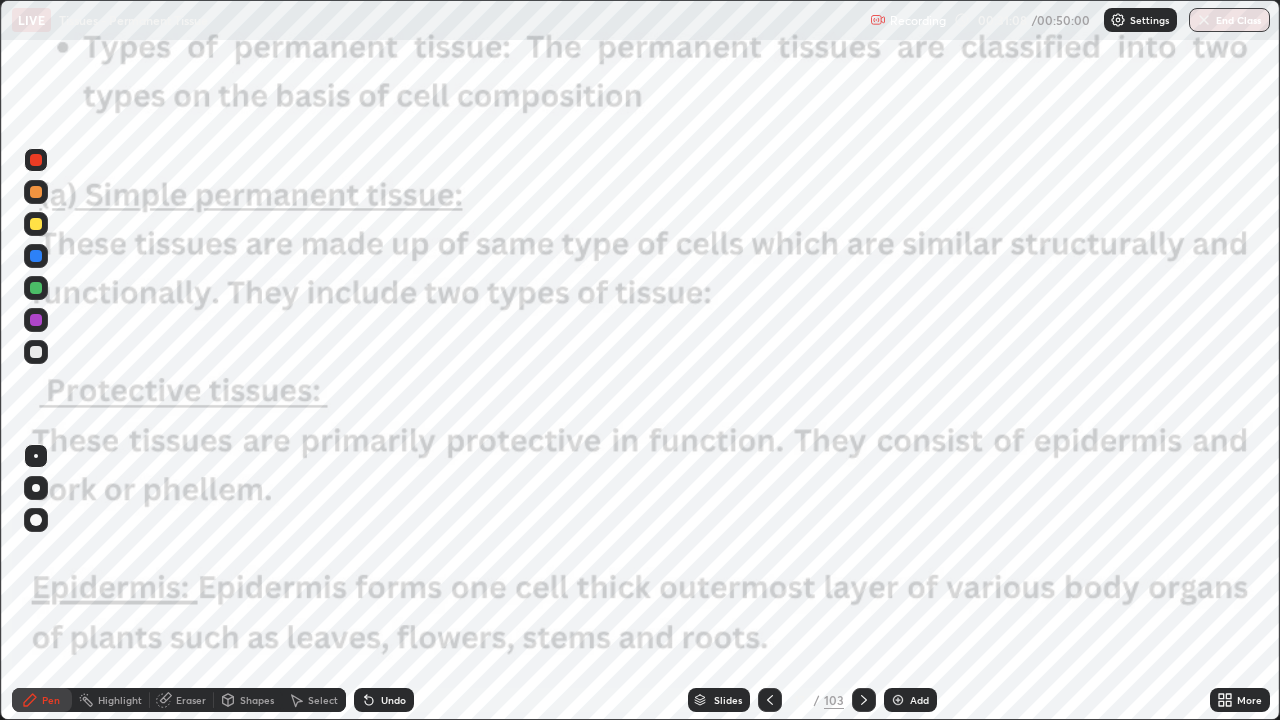 click 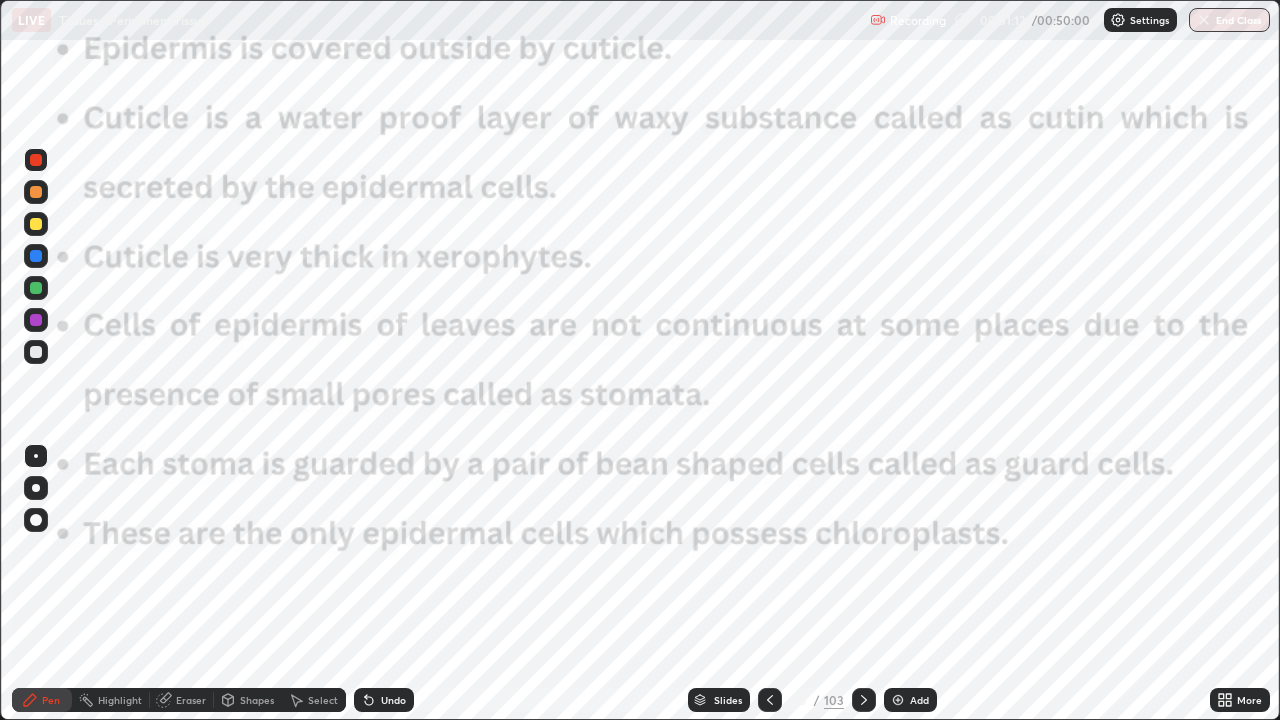 click at bounding box center [36, 160] 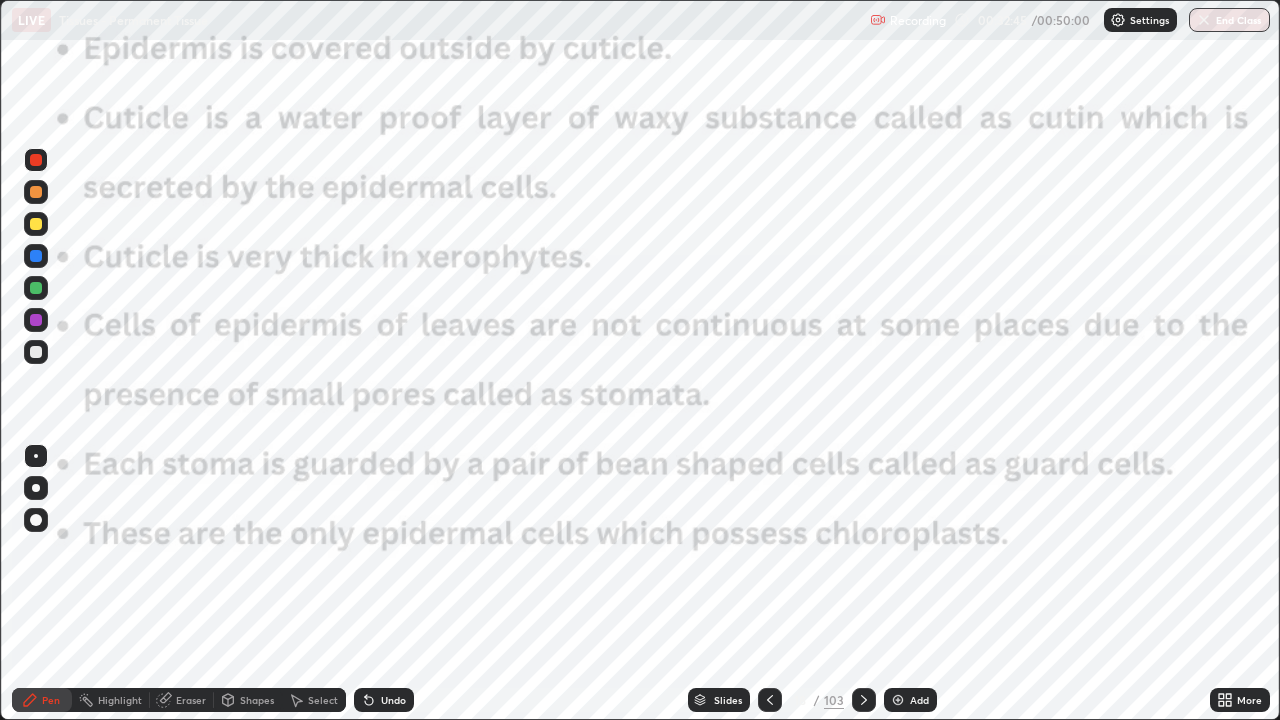 click on "103" at bounding box center [834, 700] 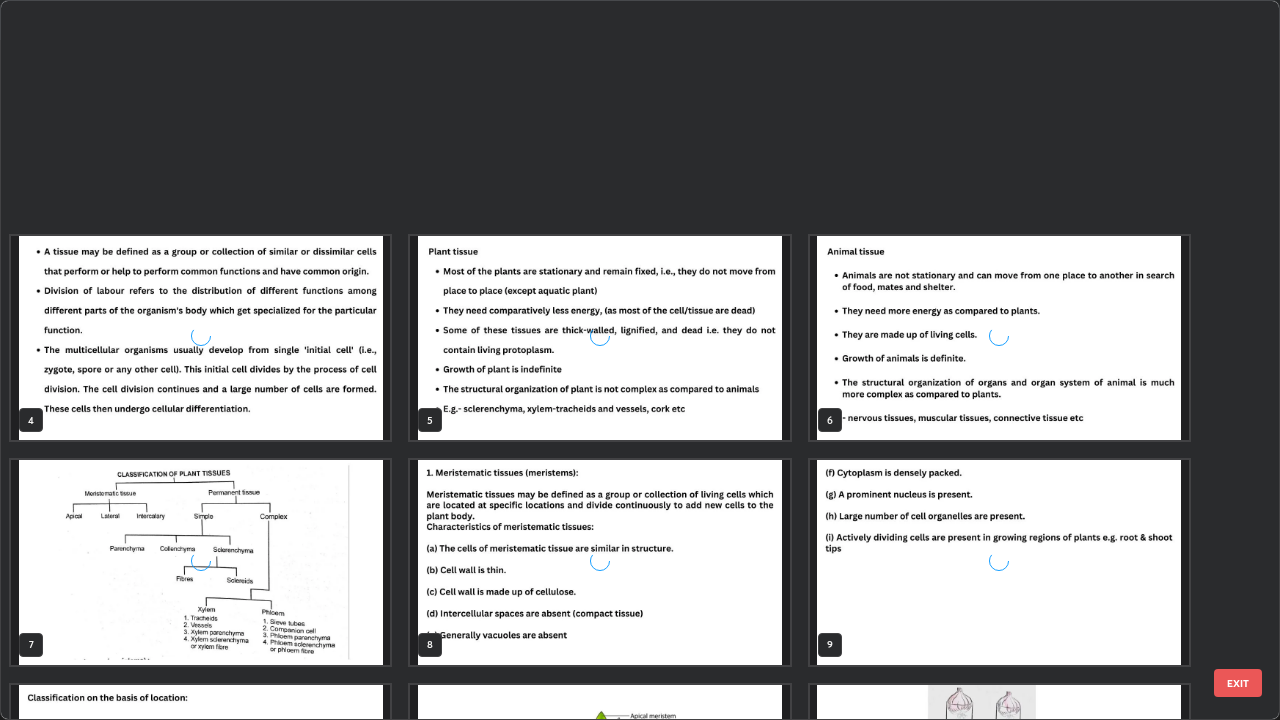 scroll, scrollTop: 629, scrollLeft: 0, axis: vertical 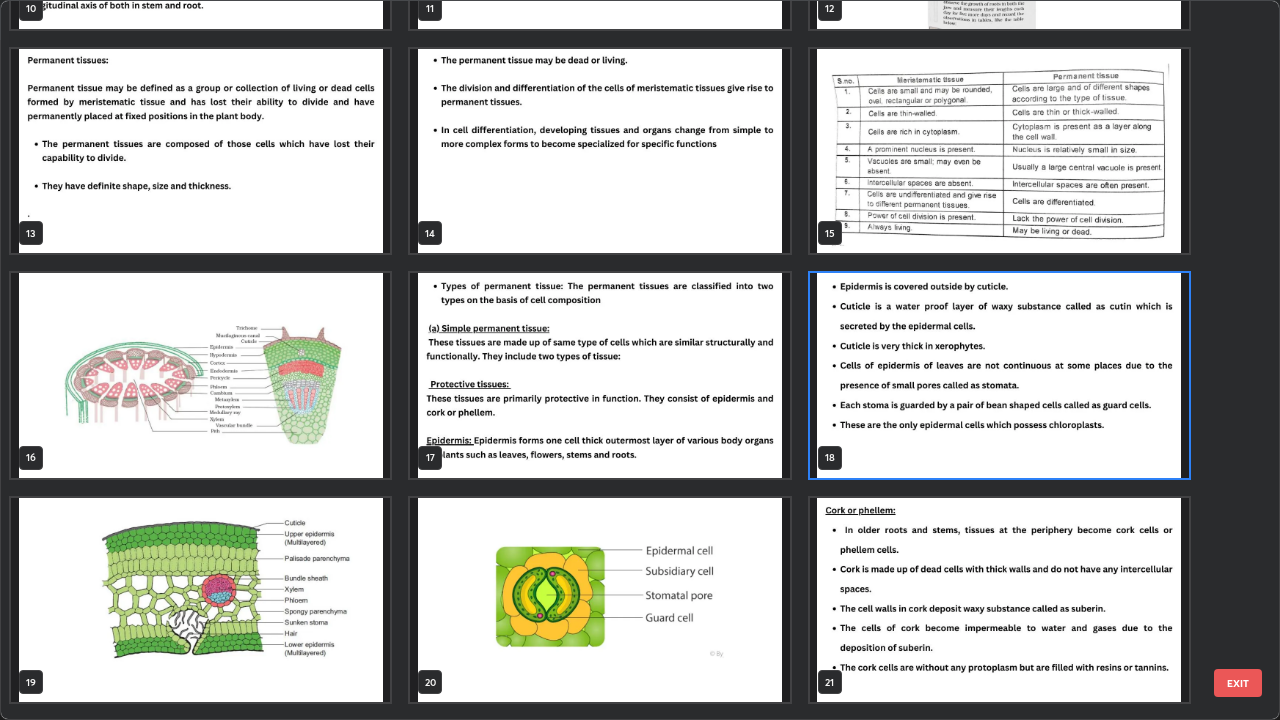 click at bounding box center (599, 600) 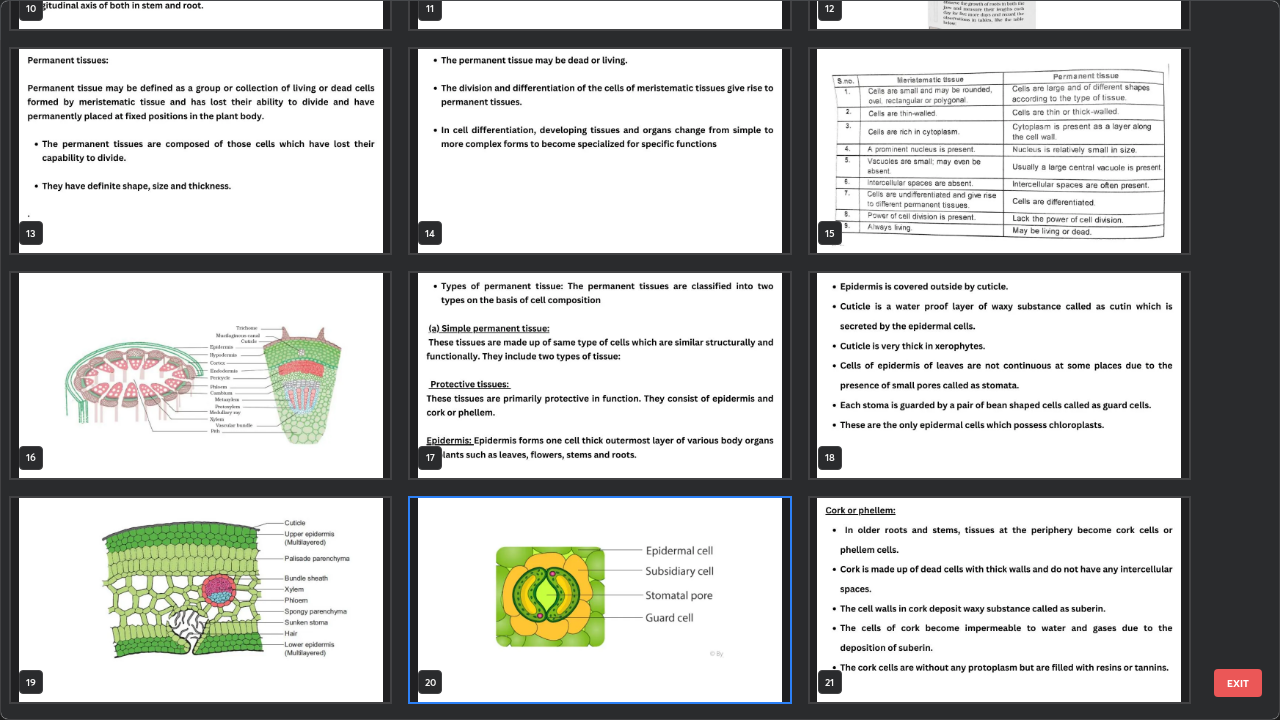 click at bounding box center (599, 600) 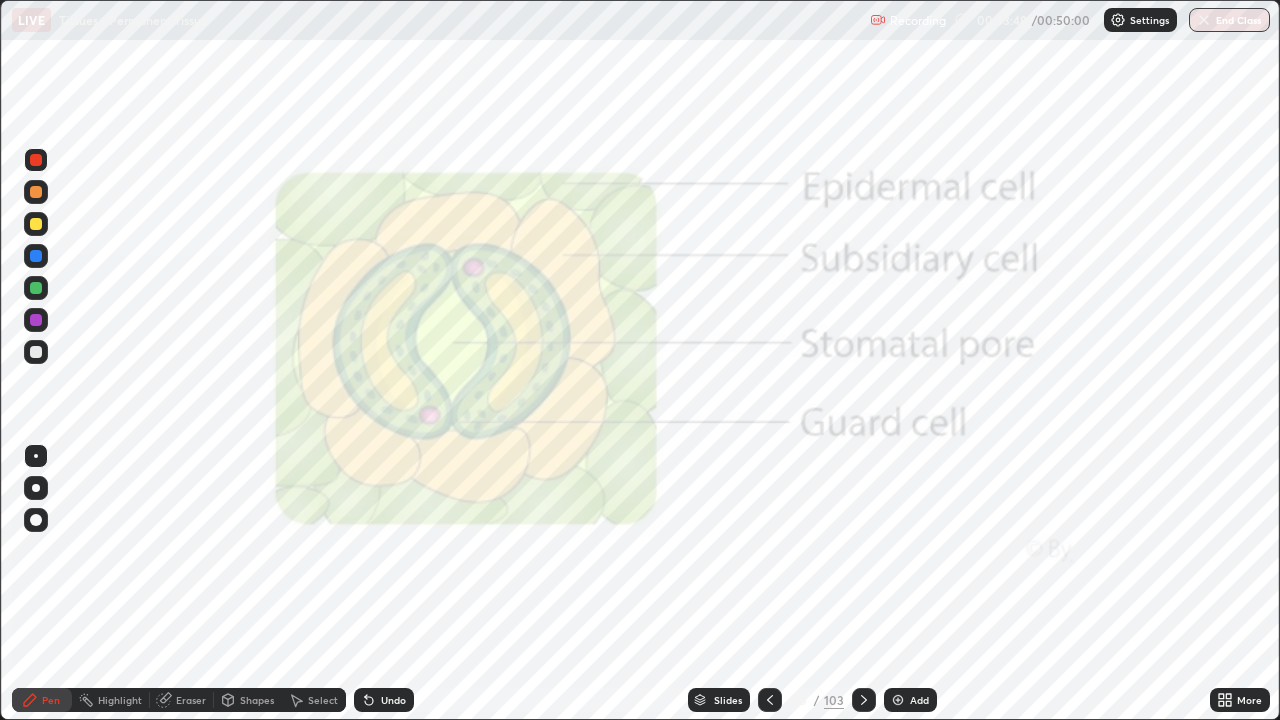 click 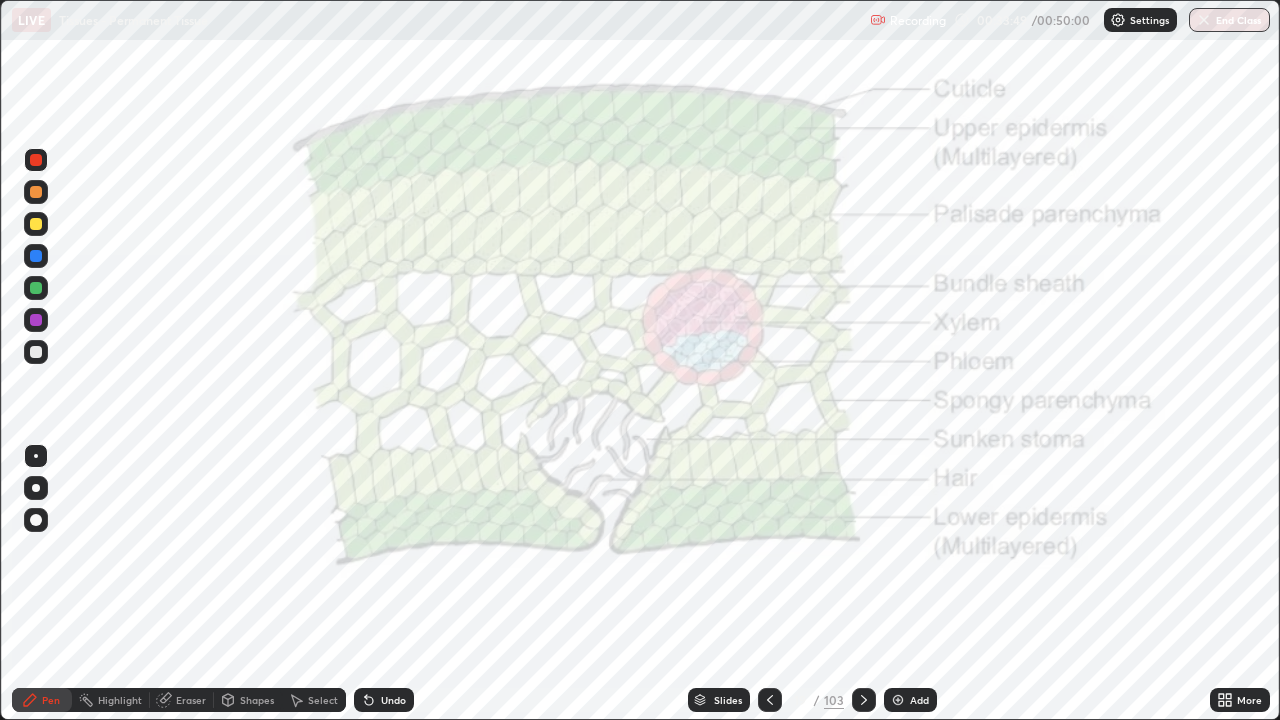 click 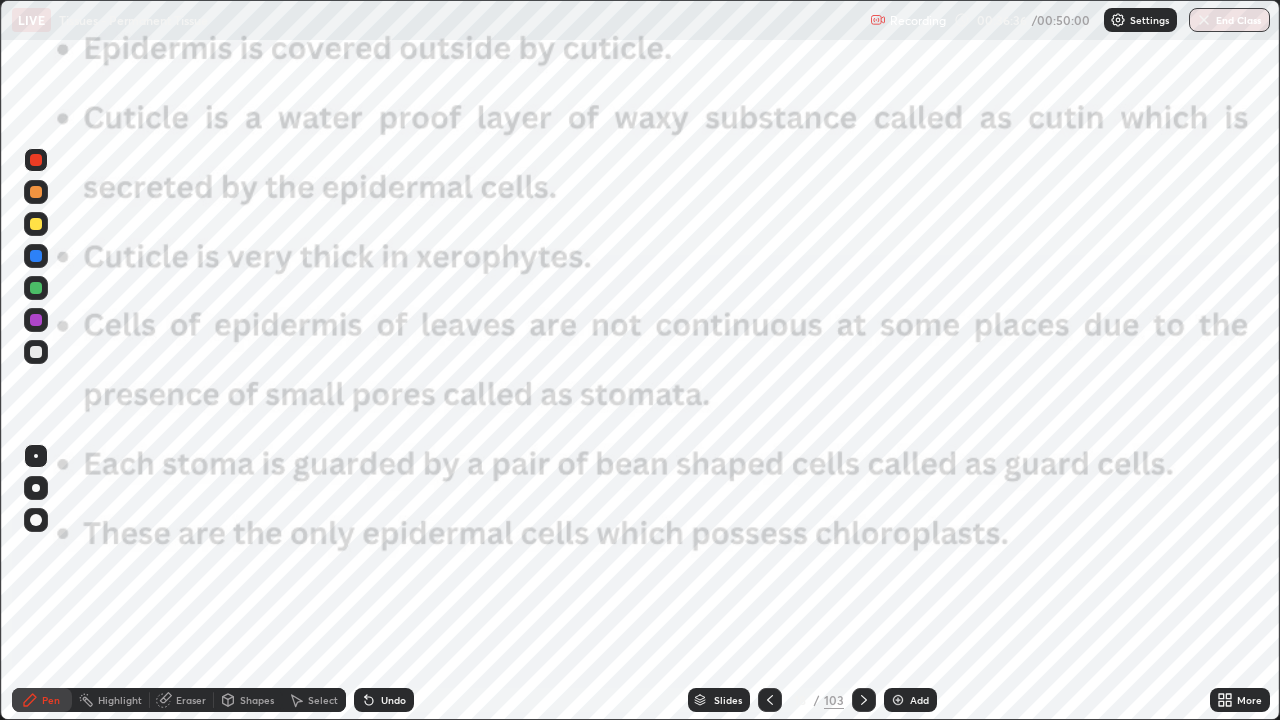 click 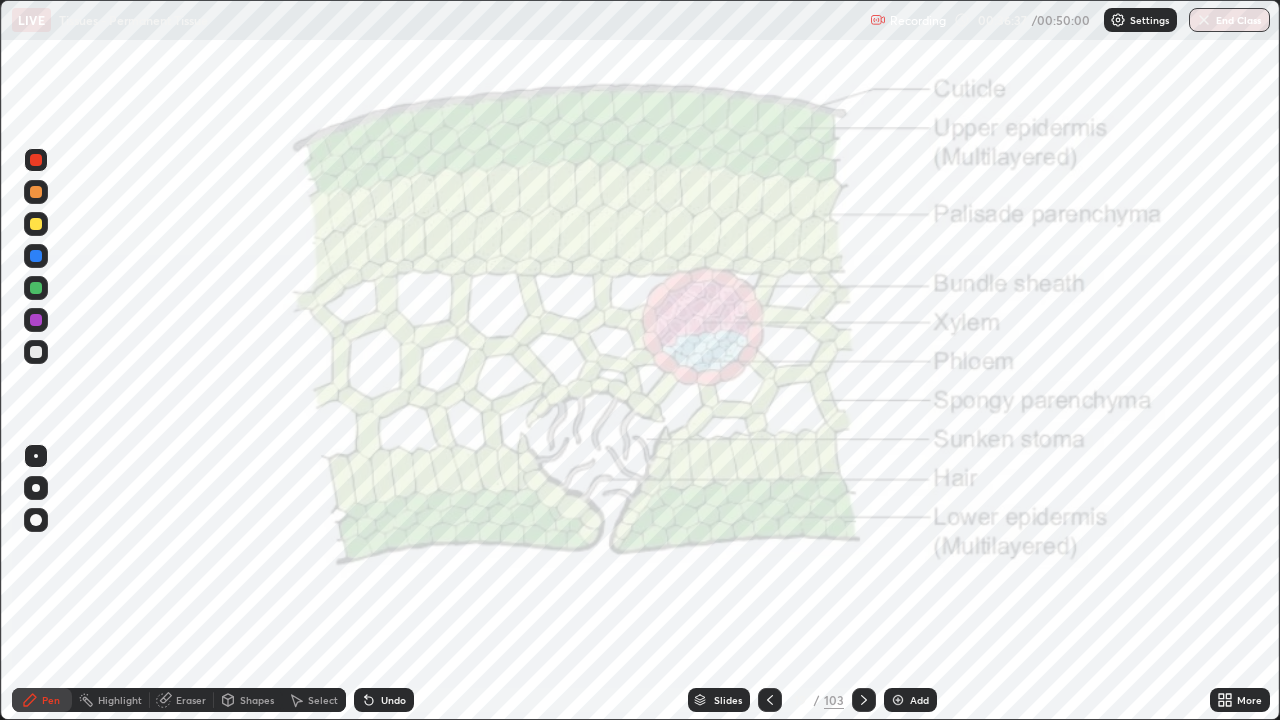 click 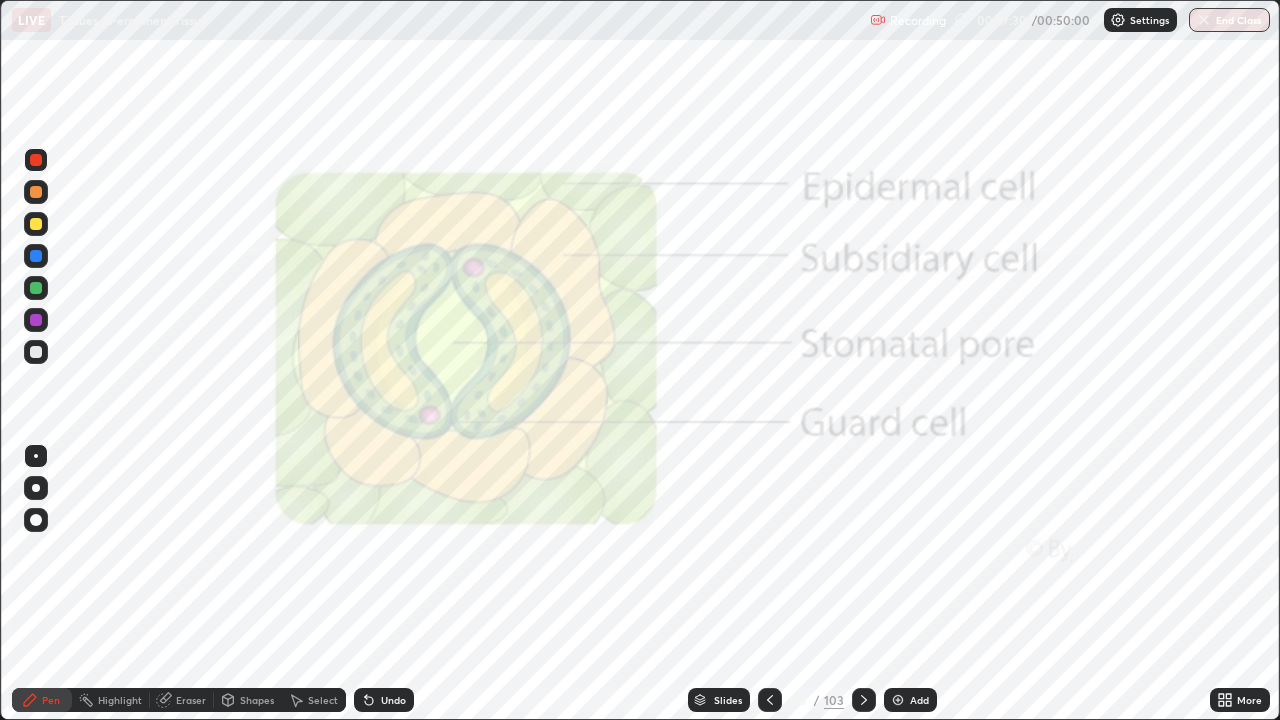 click 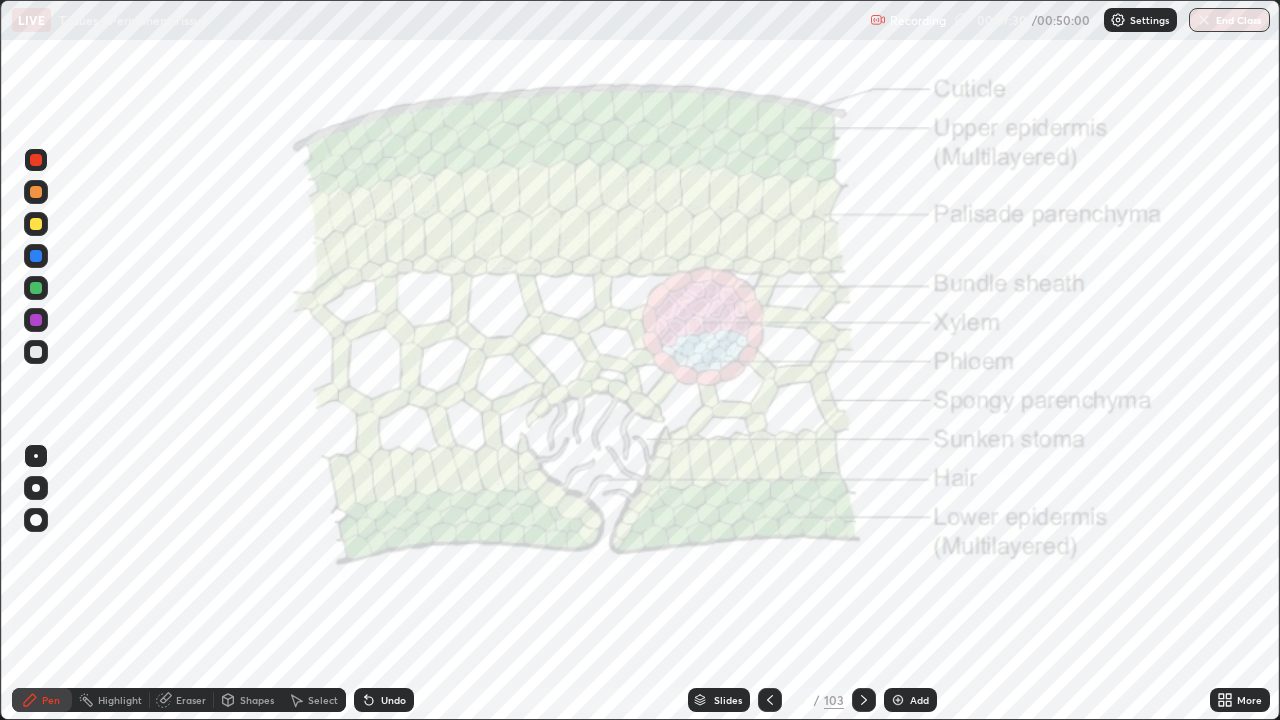 click 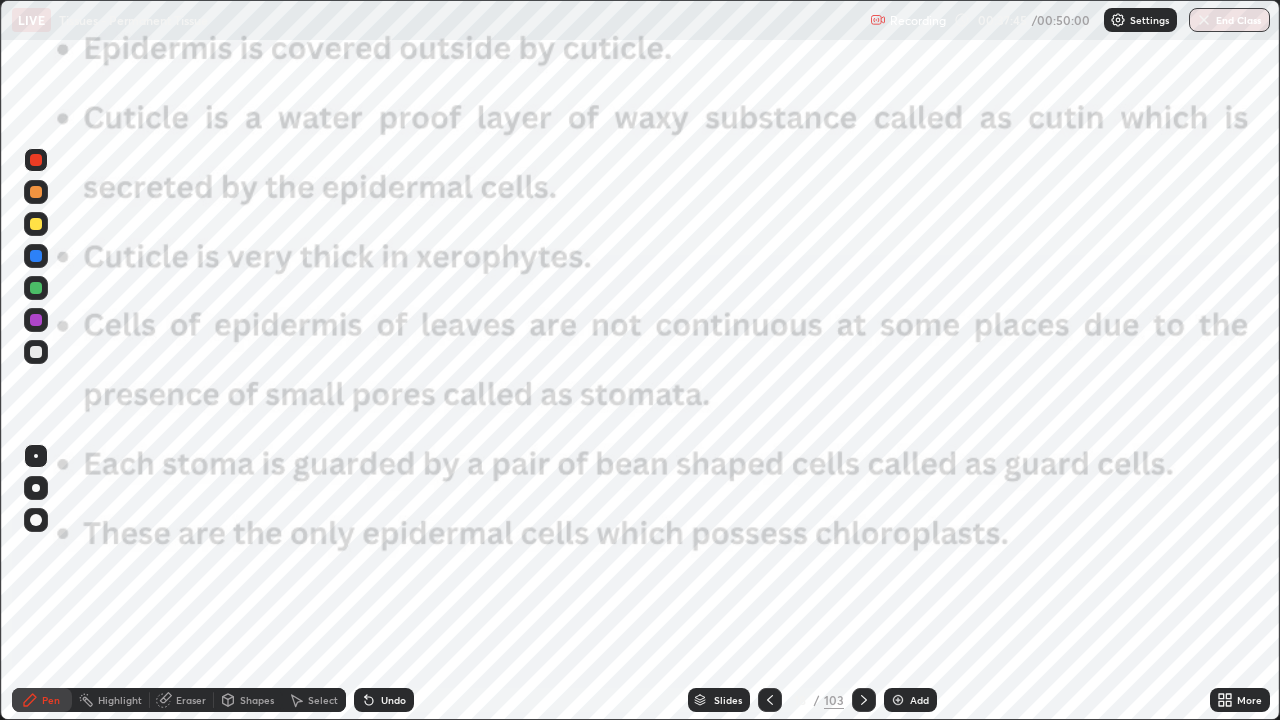 click 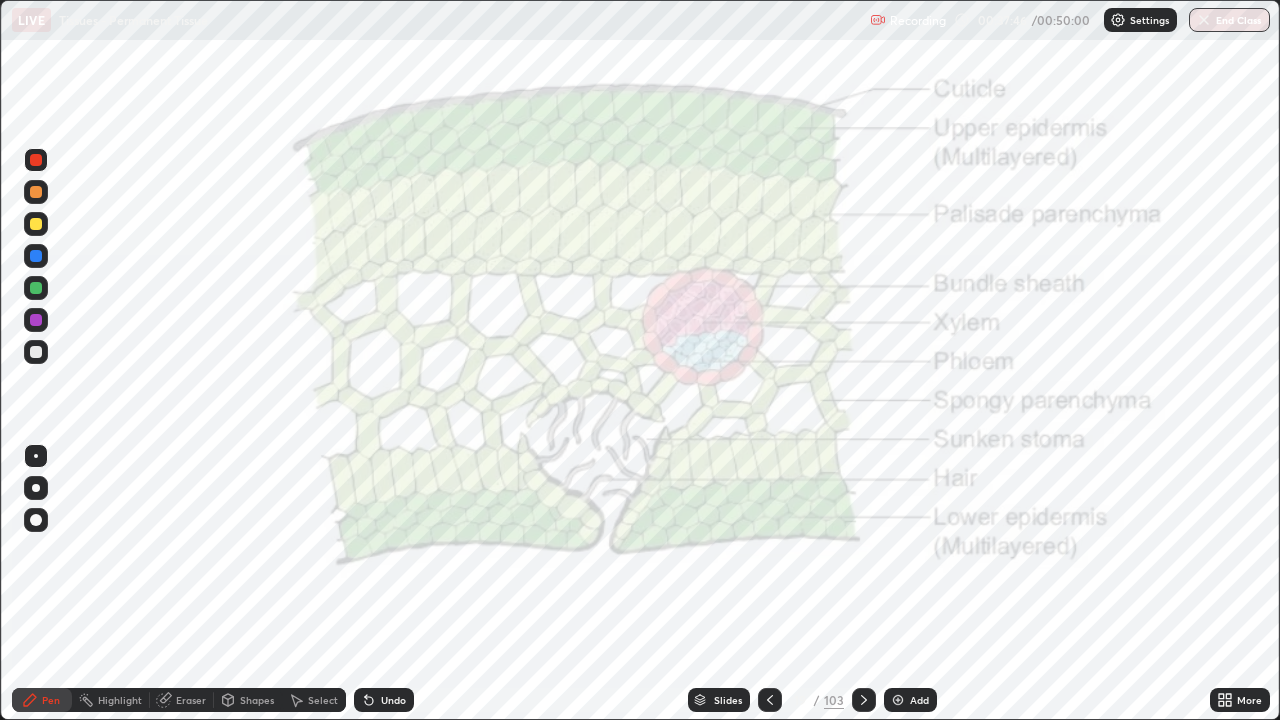 click 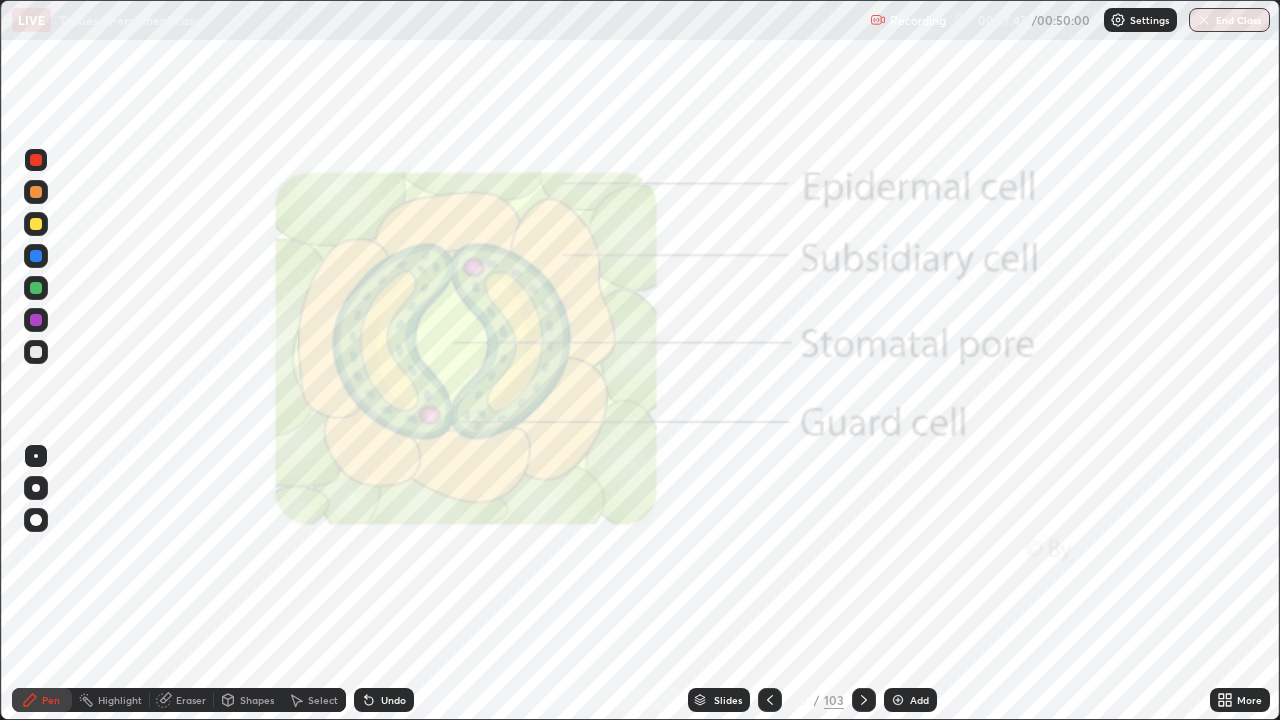 click 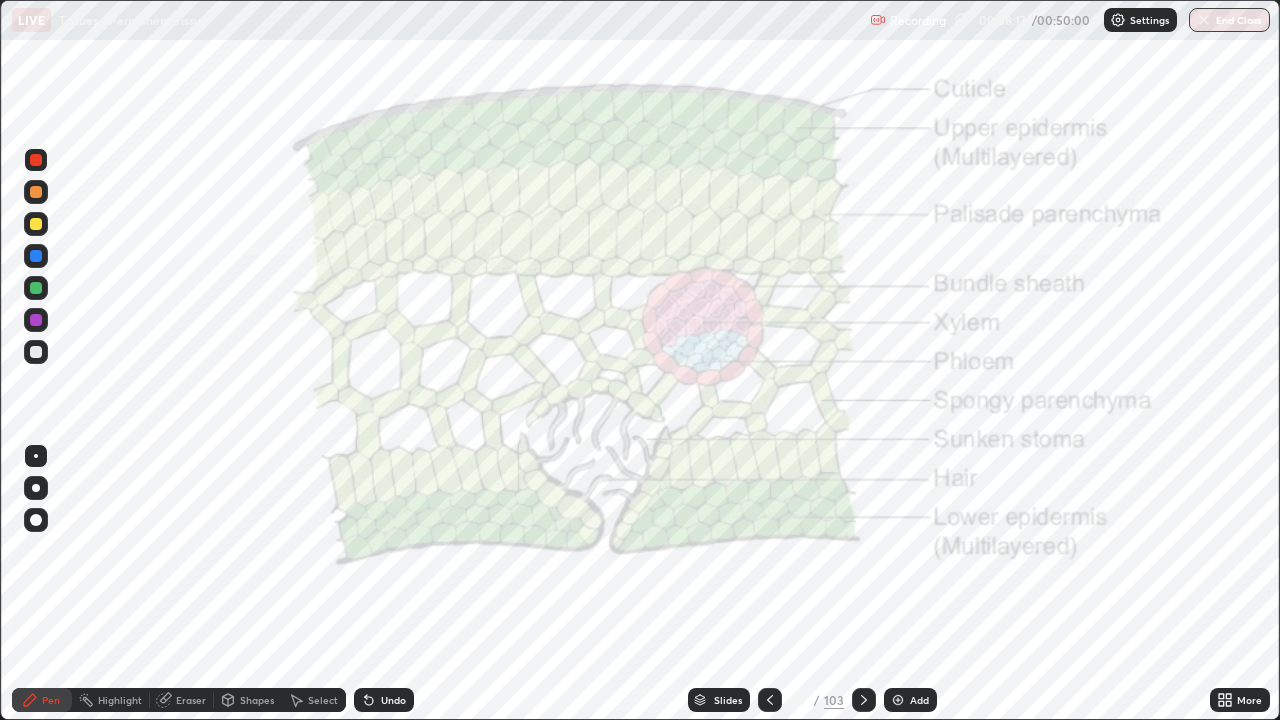 click 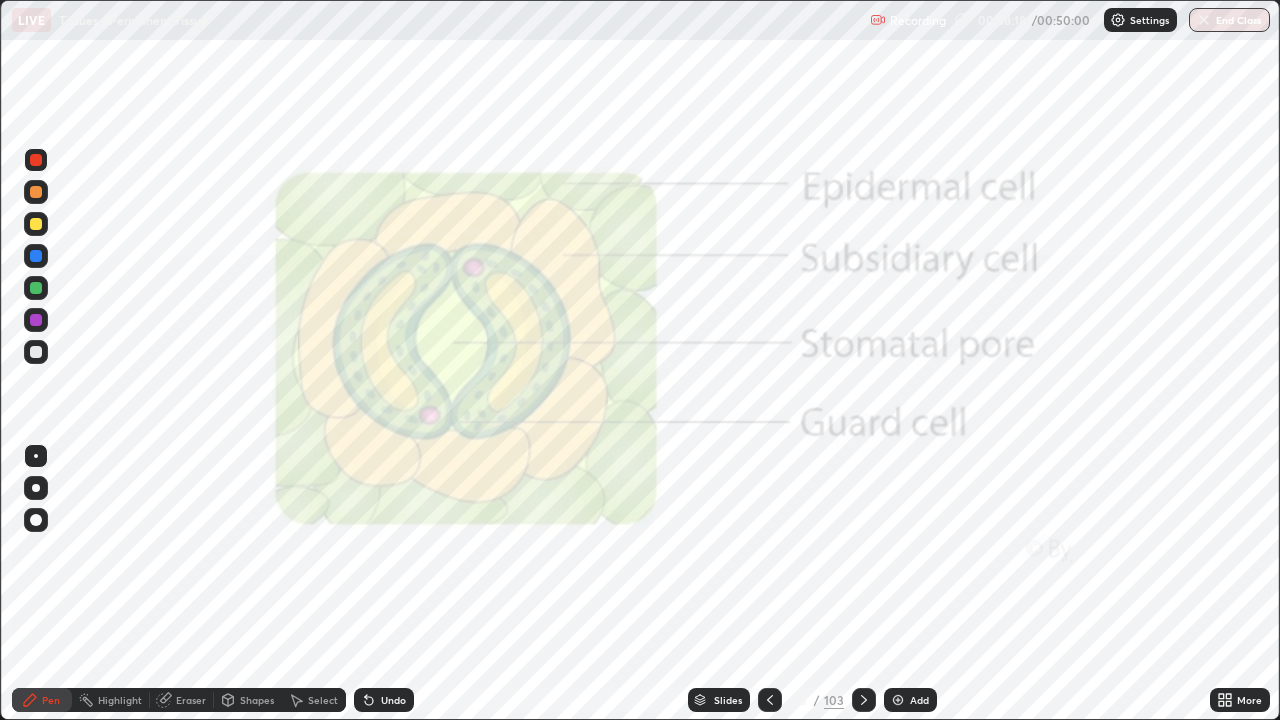 click 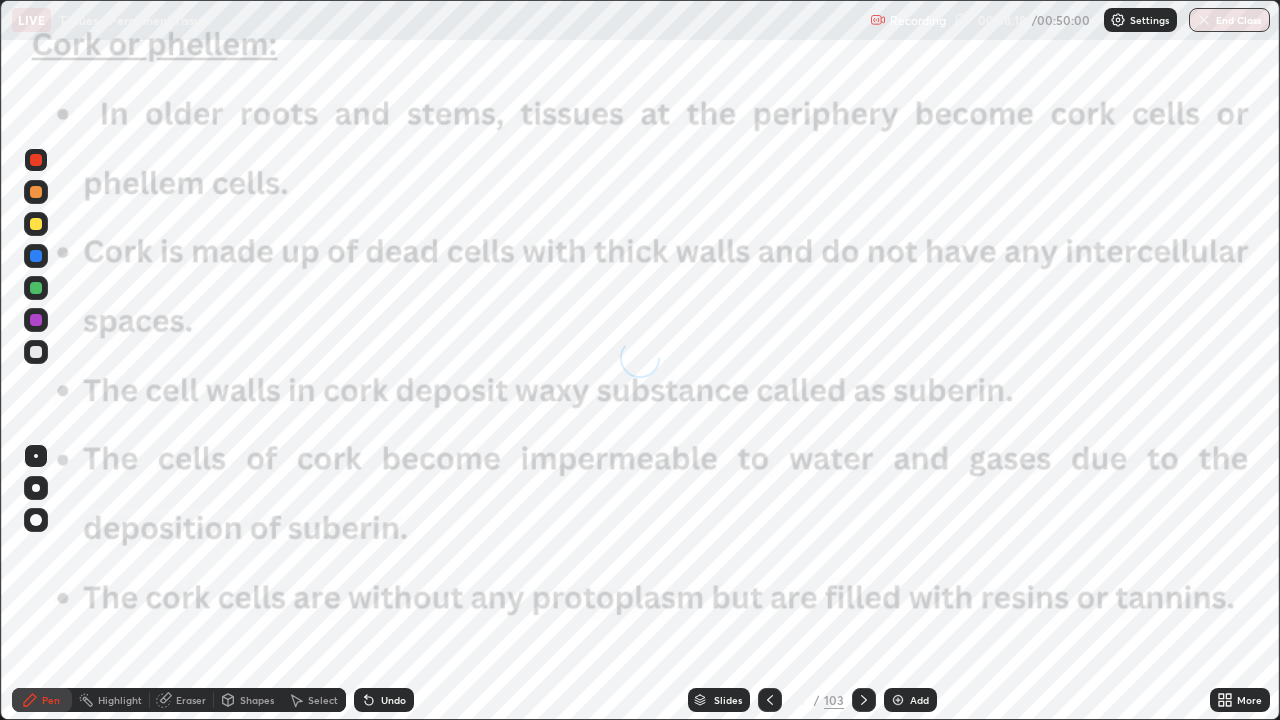 click at bounding box center (864, 700) 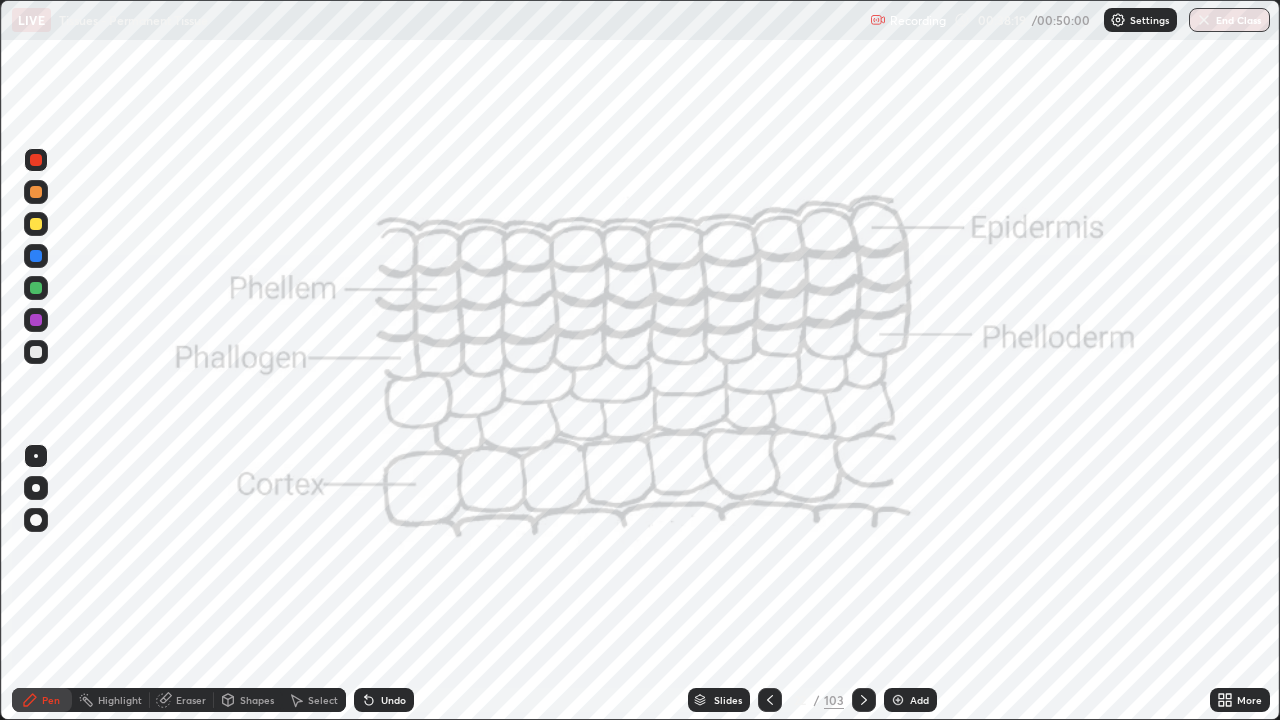 click 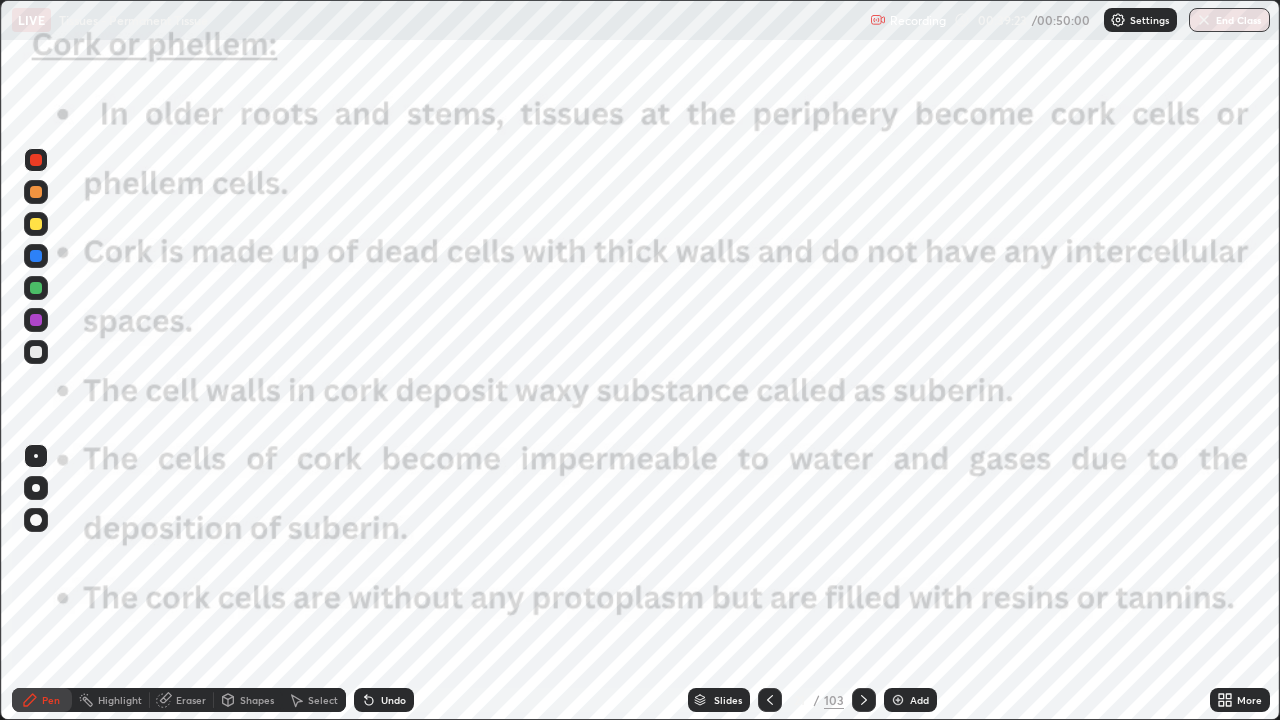 click 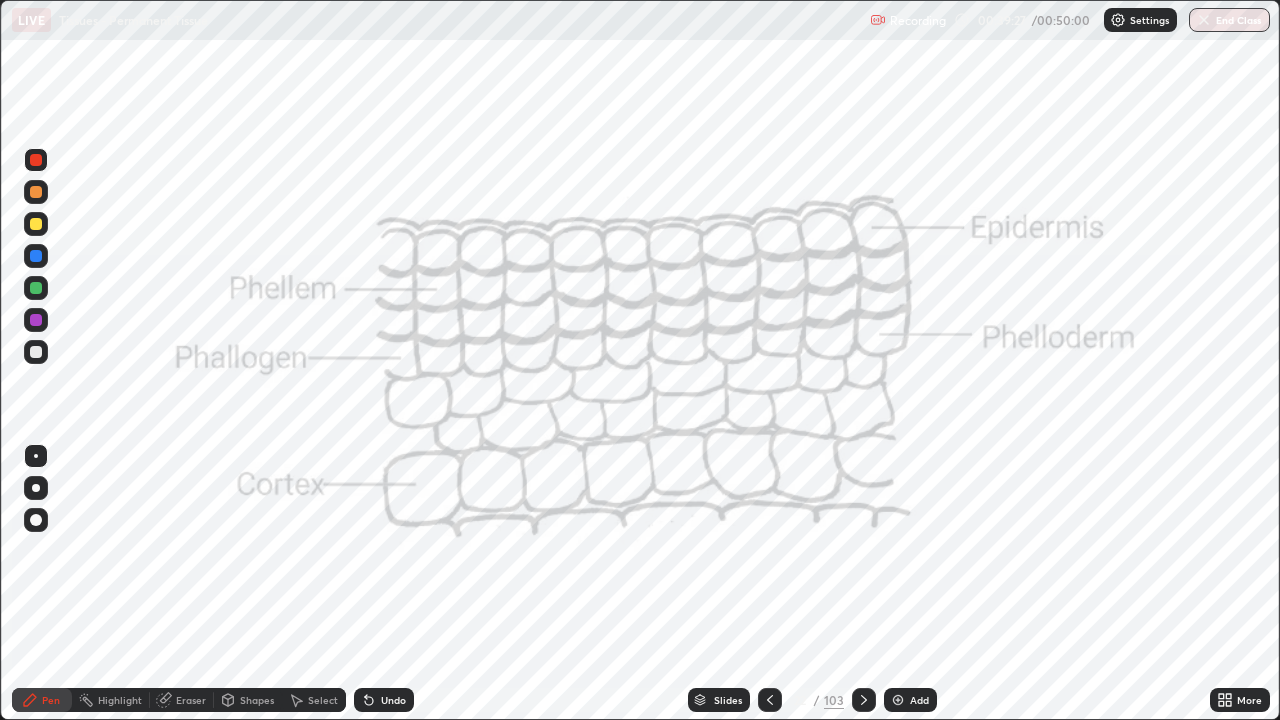 click at bounding box center [36, 224] 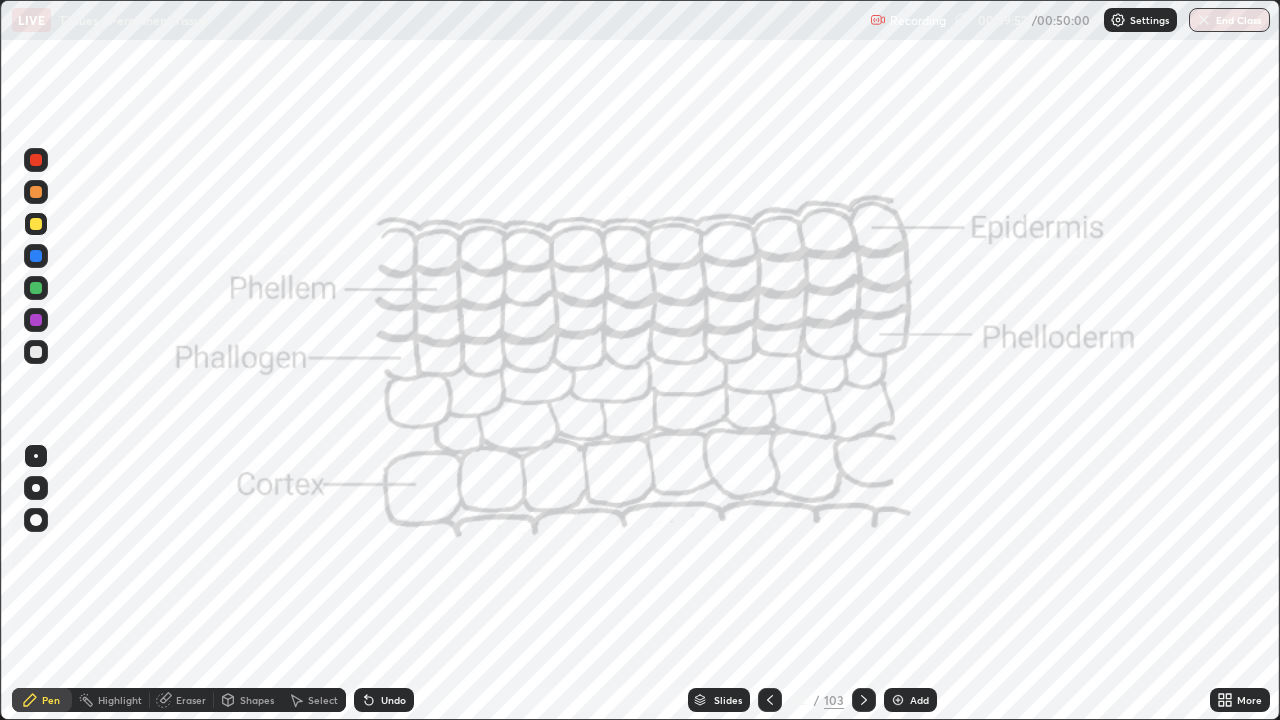 click 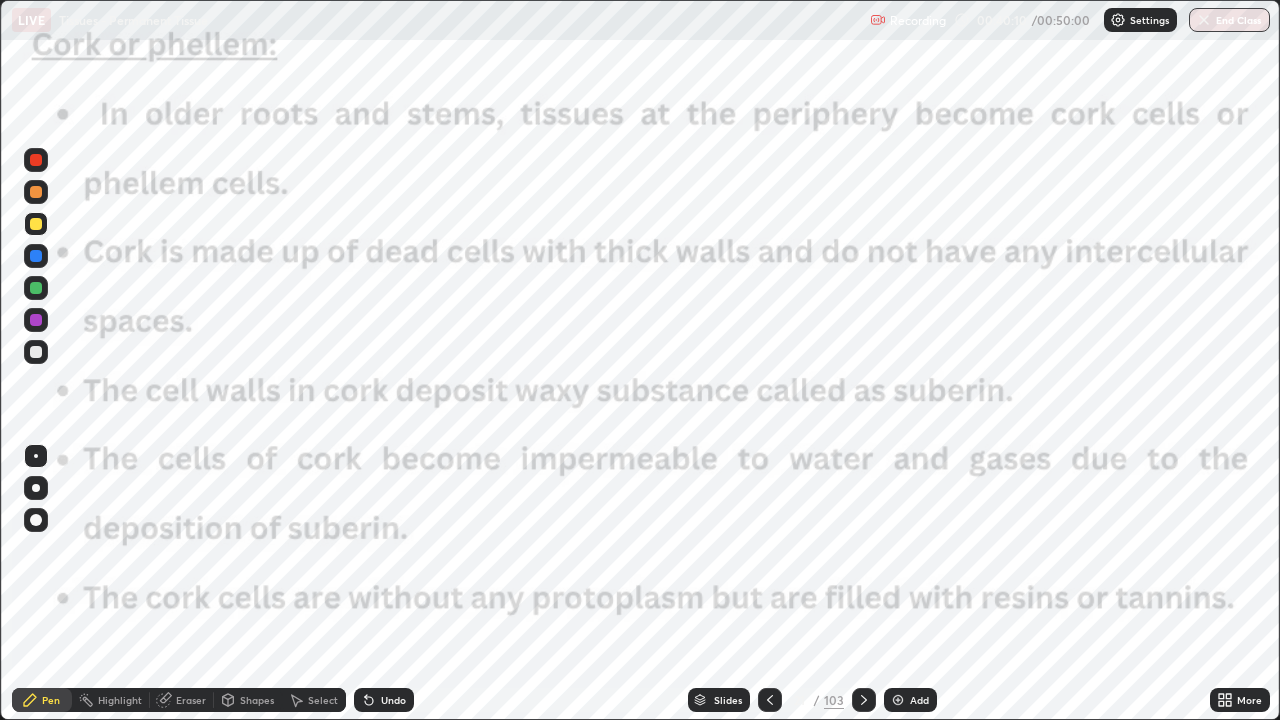 click 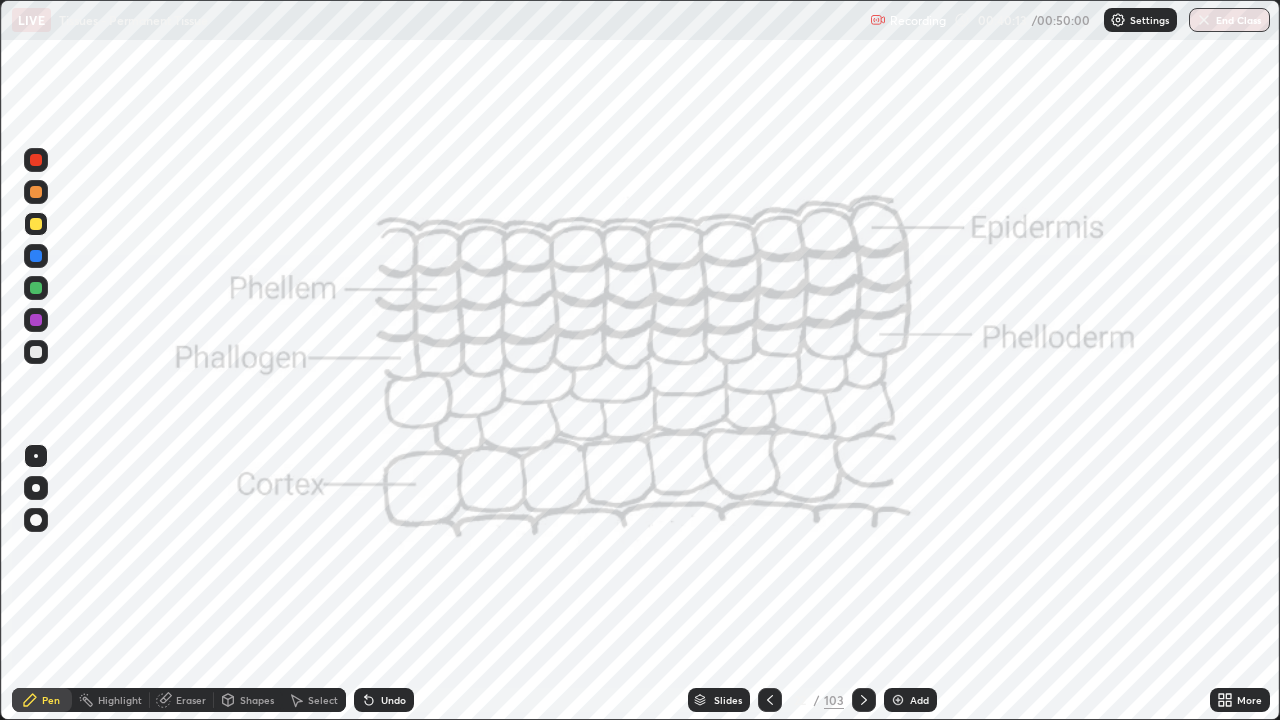 click at bounding box center [36, 288] 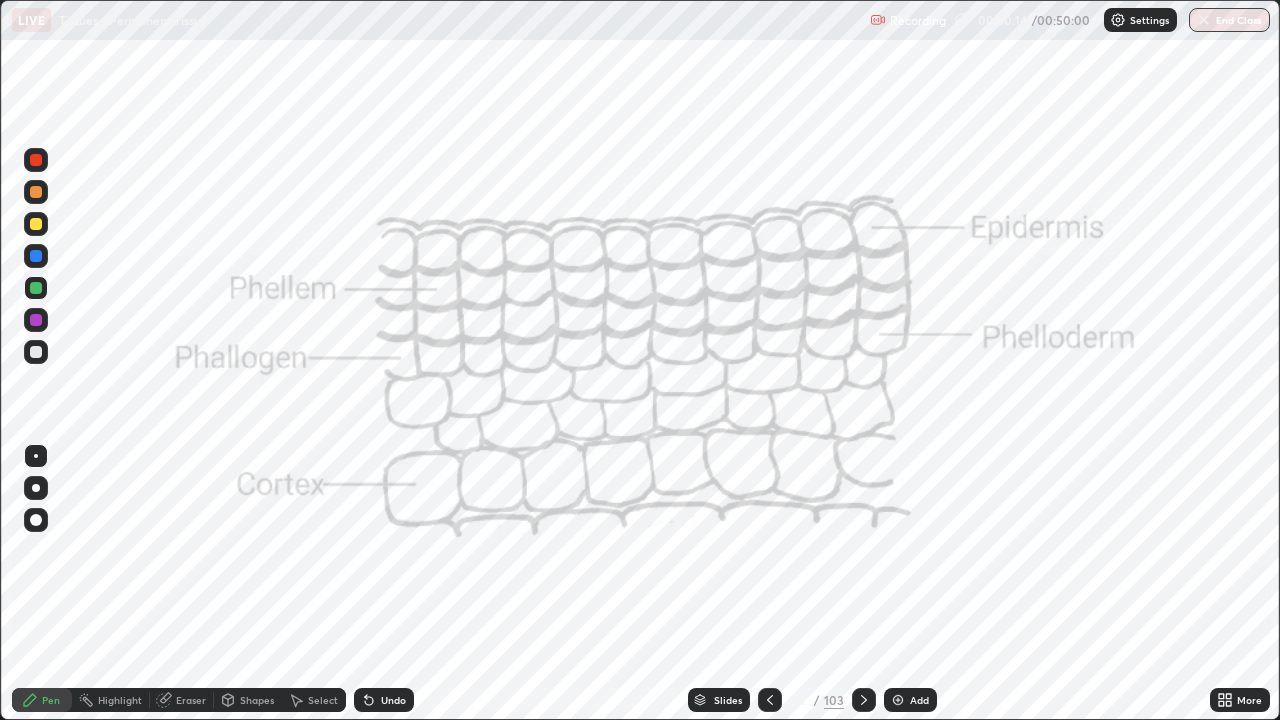 click at bounding box center (36, 320) 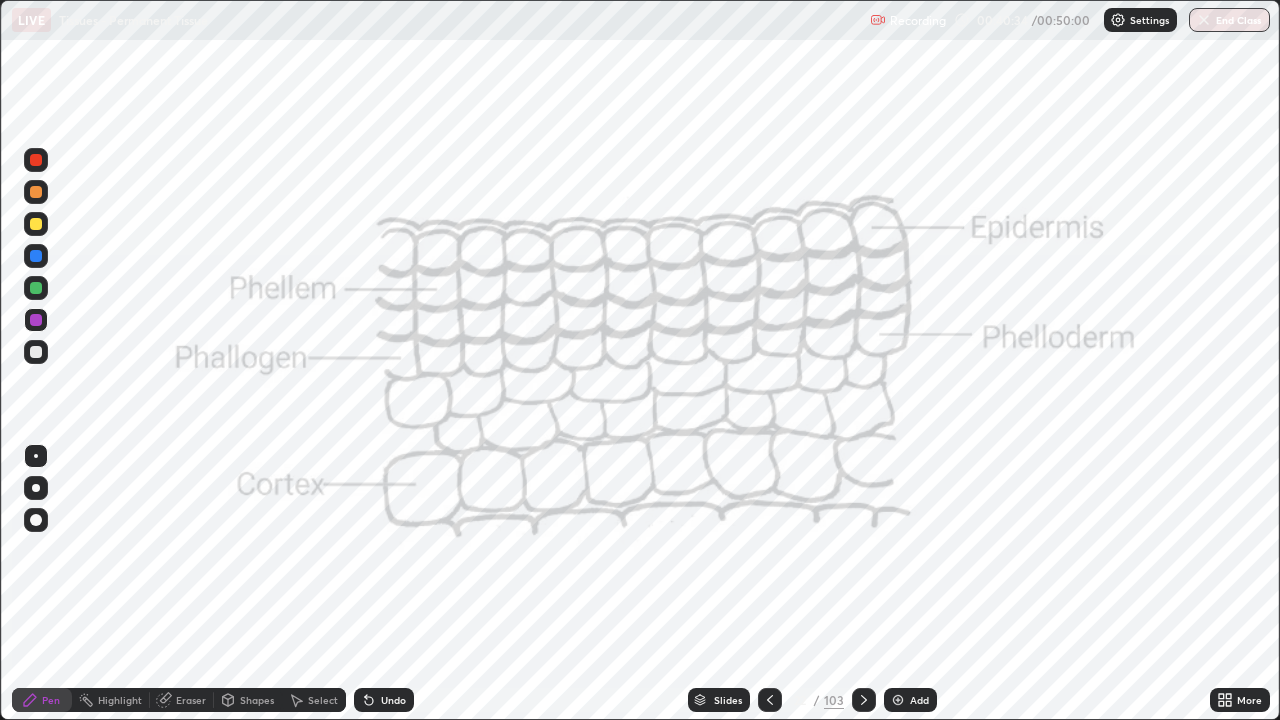 click 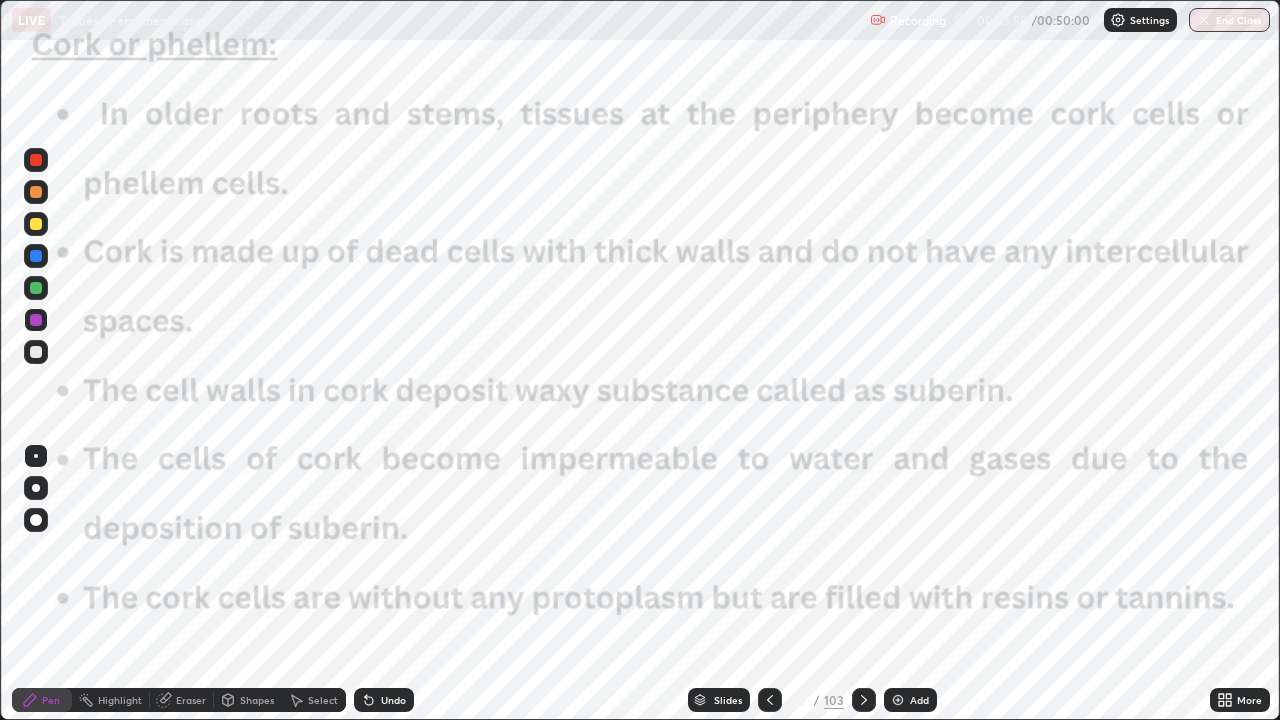 click on "Add" at bounding box center (919, 700) 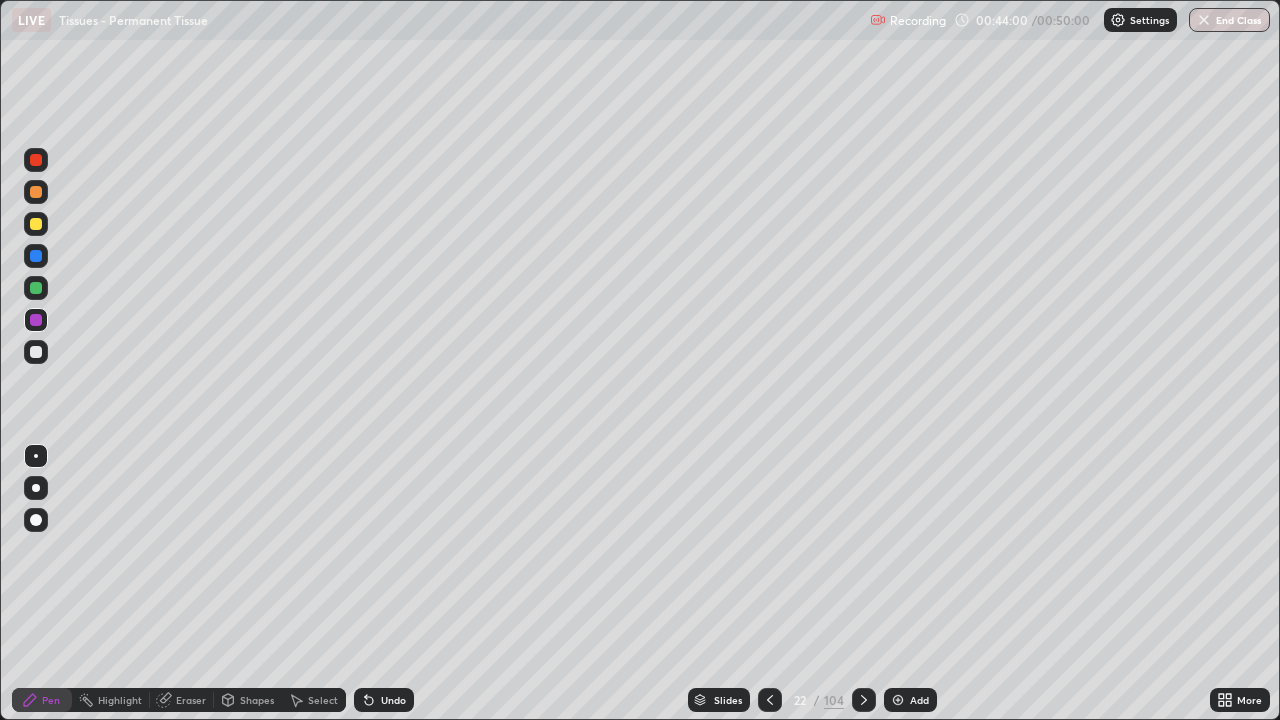 click on "22" at bounding box center [800, 700] 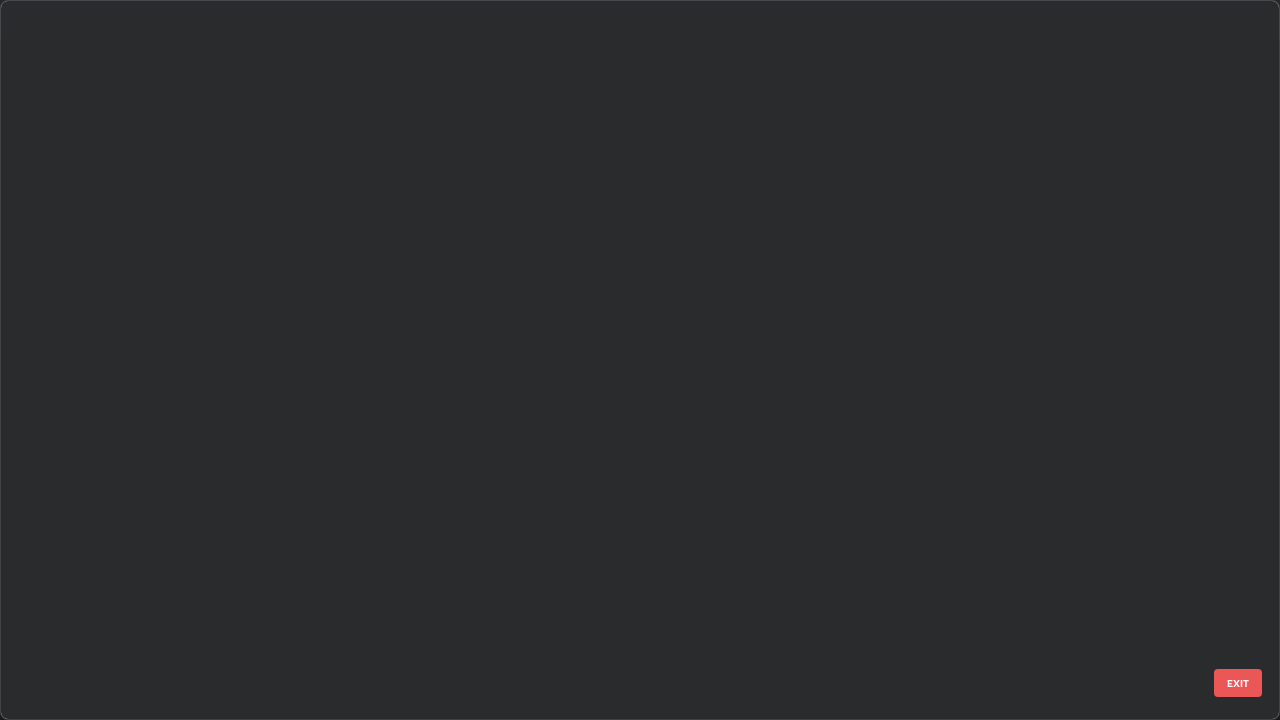 scroll, scrollTop: 1079, scrollLeft: 0, axis: vertical 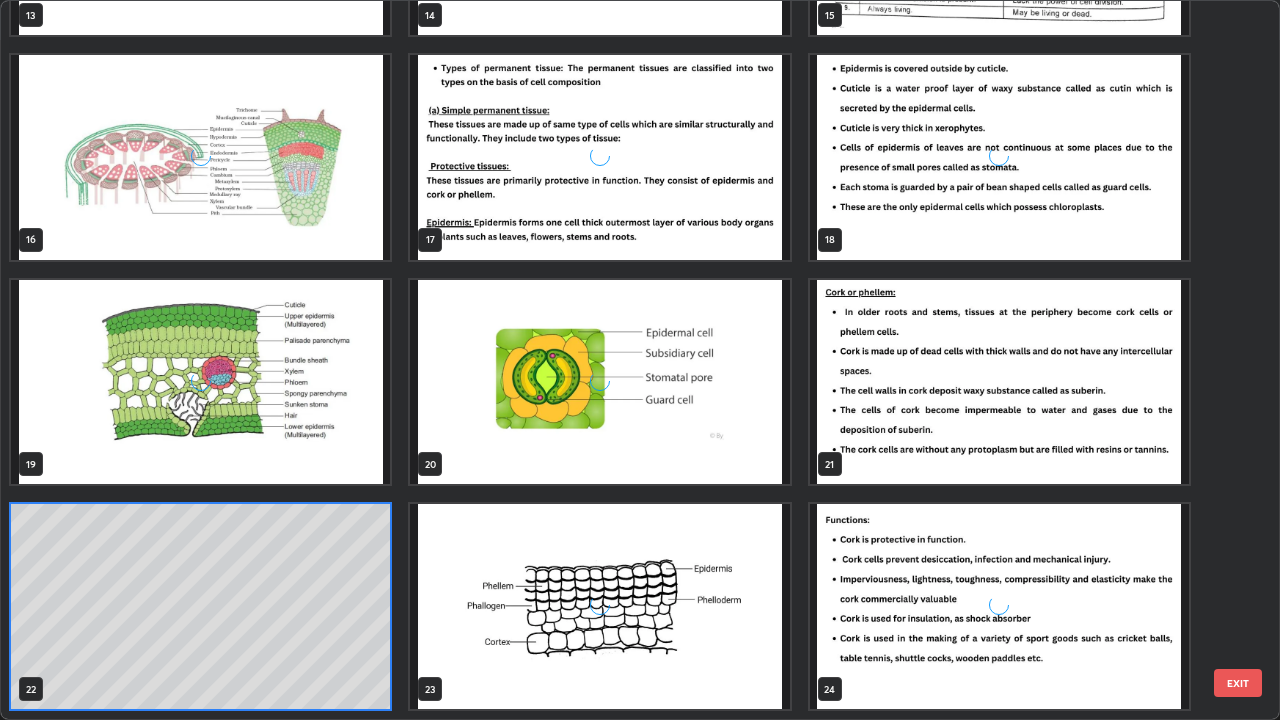 click at bounding box center [999, 382] 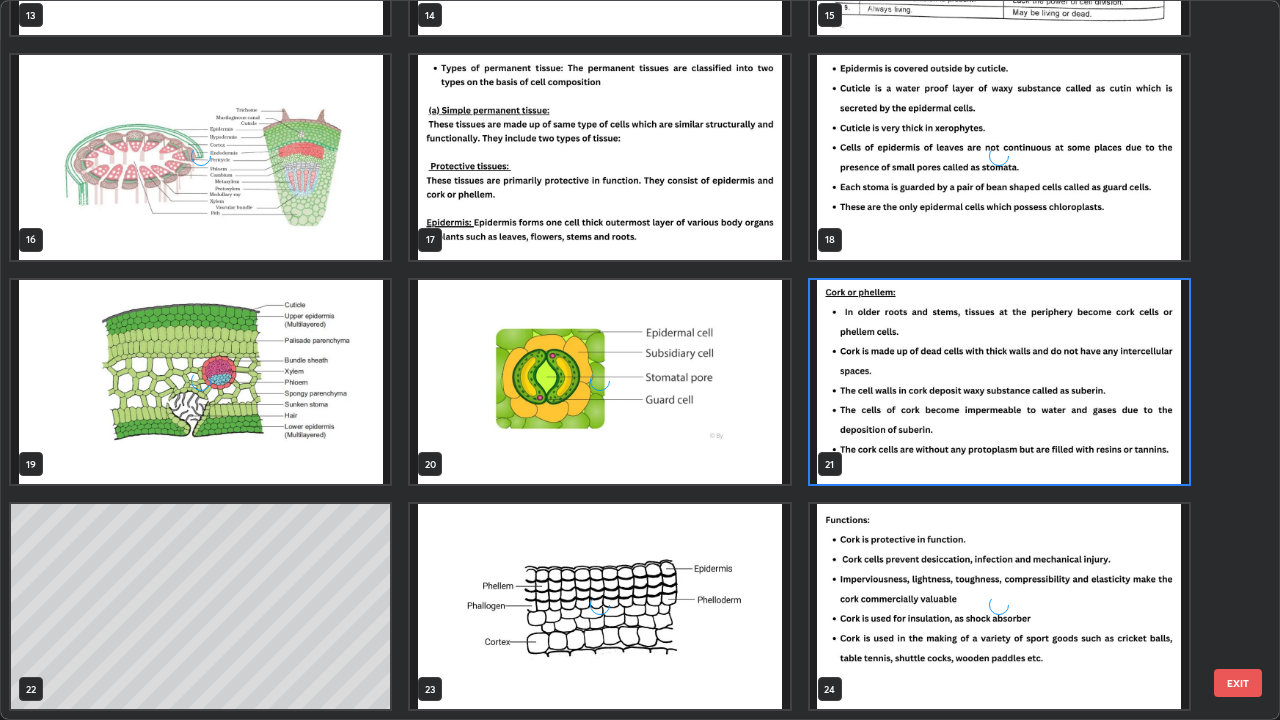 click at bounding box center [999, 382] 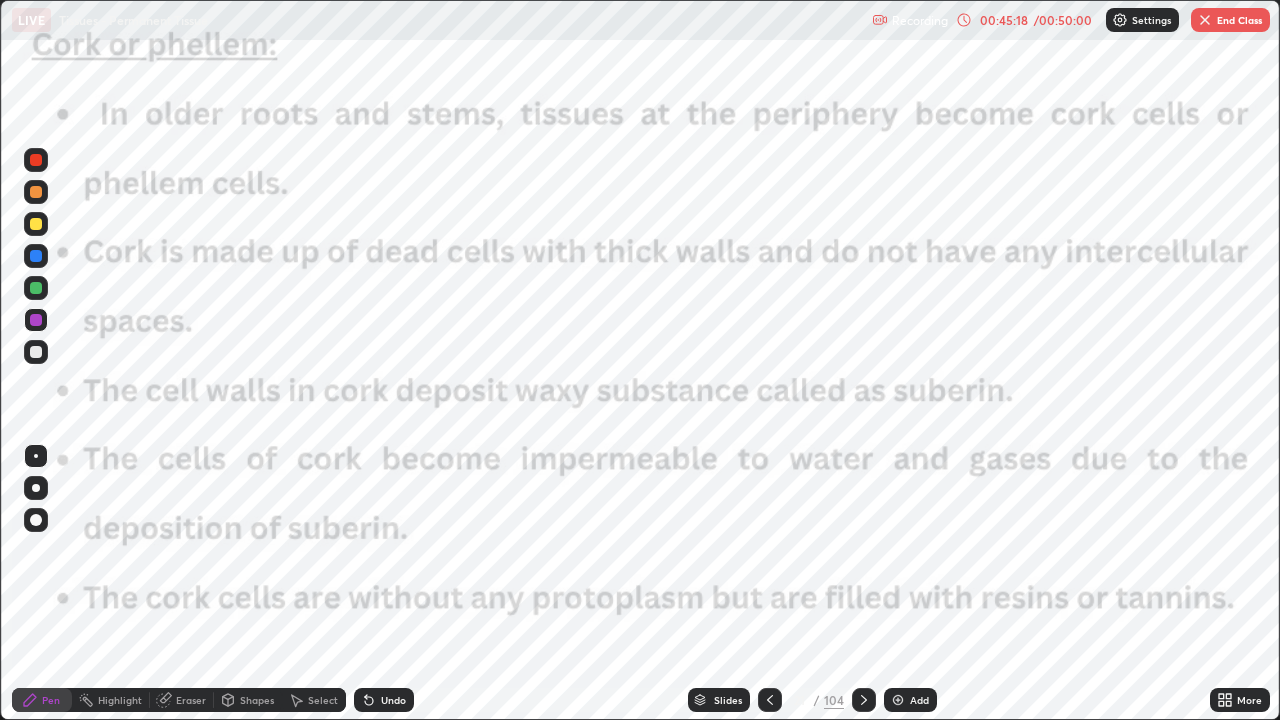 click on "End Class" at bounding box center [1230, 20] 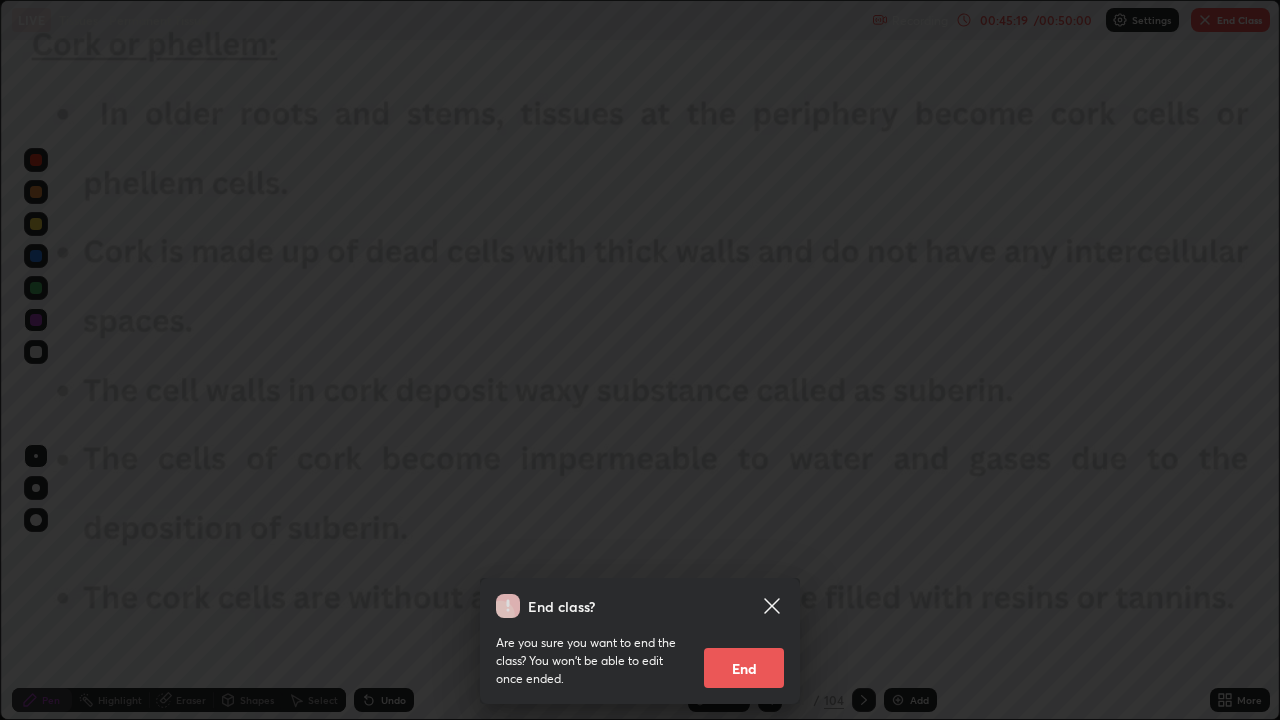 click on "End" at bounding box center [744, 668] 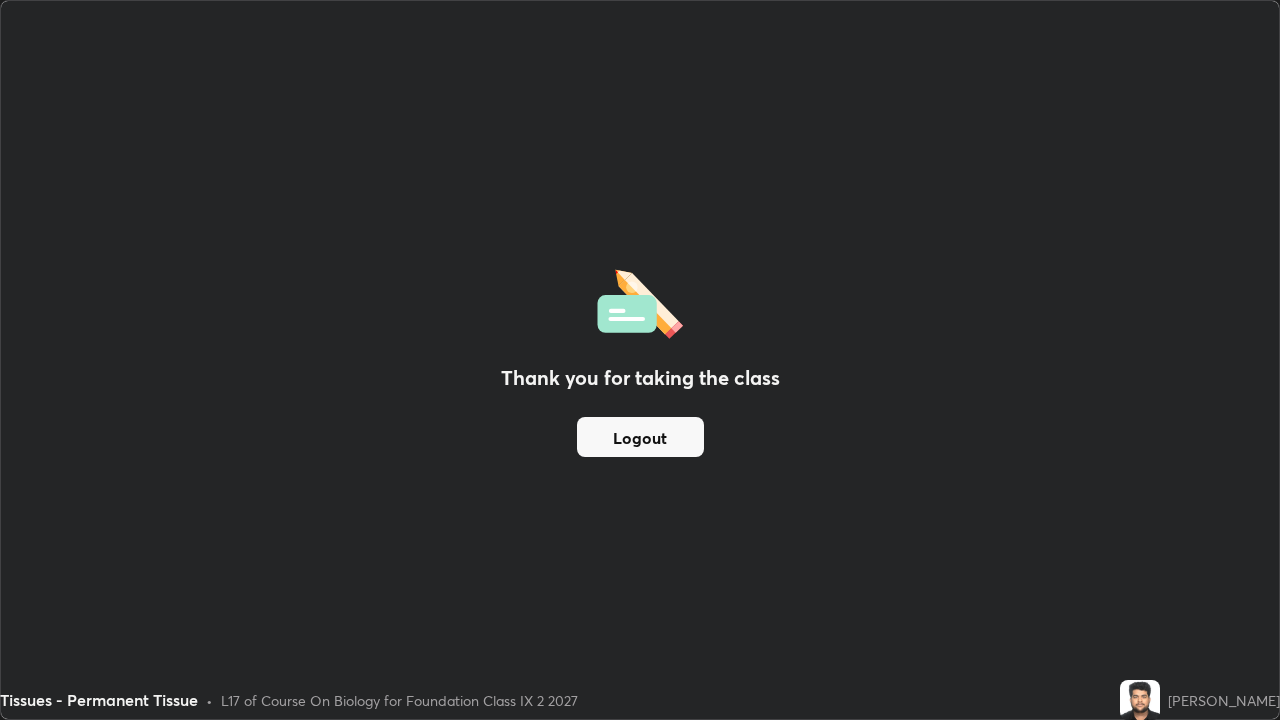 click on "Logout" at bounding box center [640, 437] 